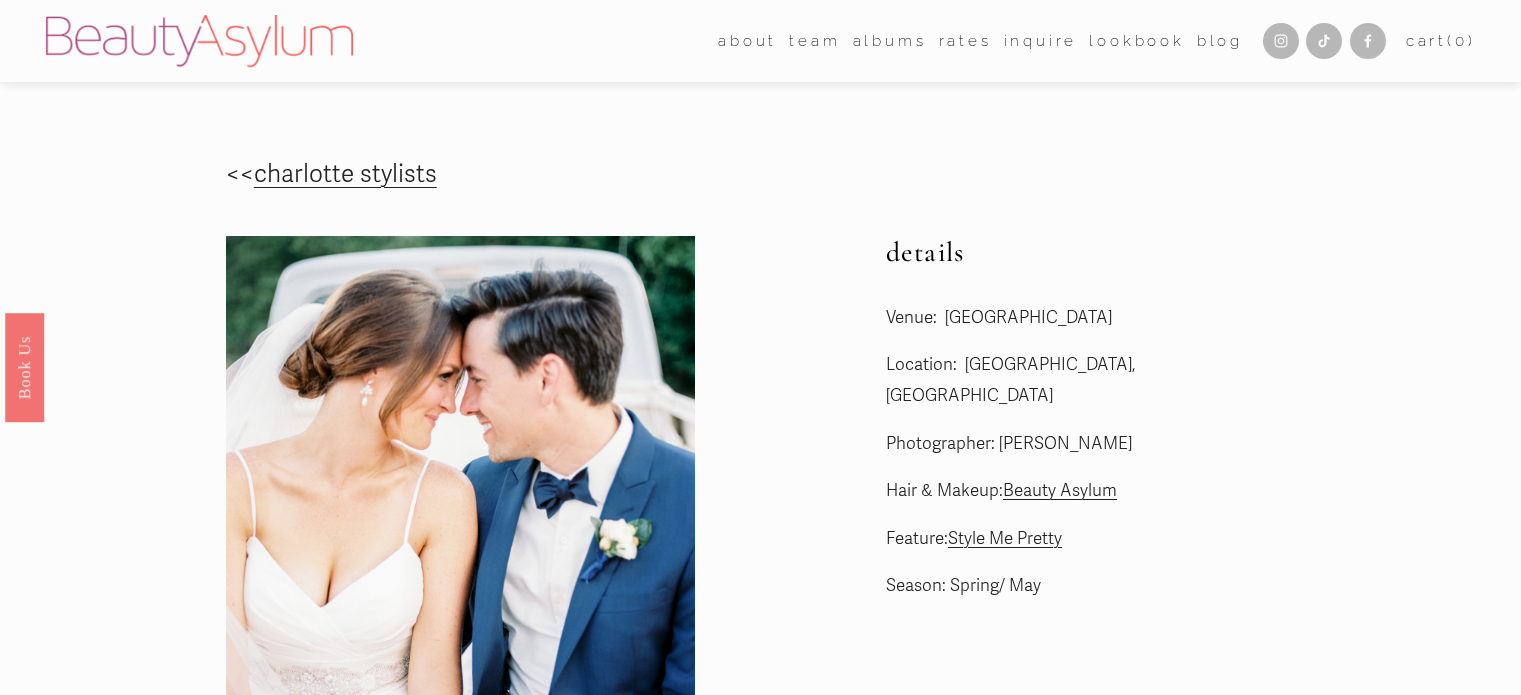 scroll, scrollTop: 0, scrollLeft: 0, axis: both 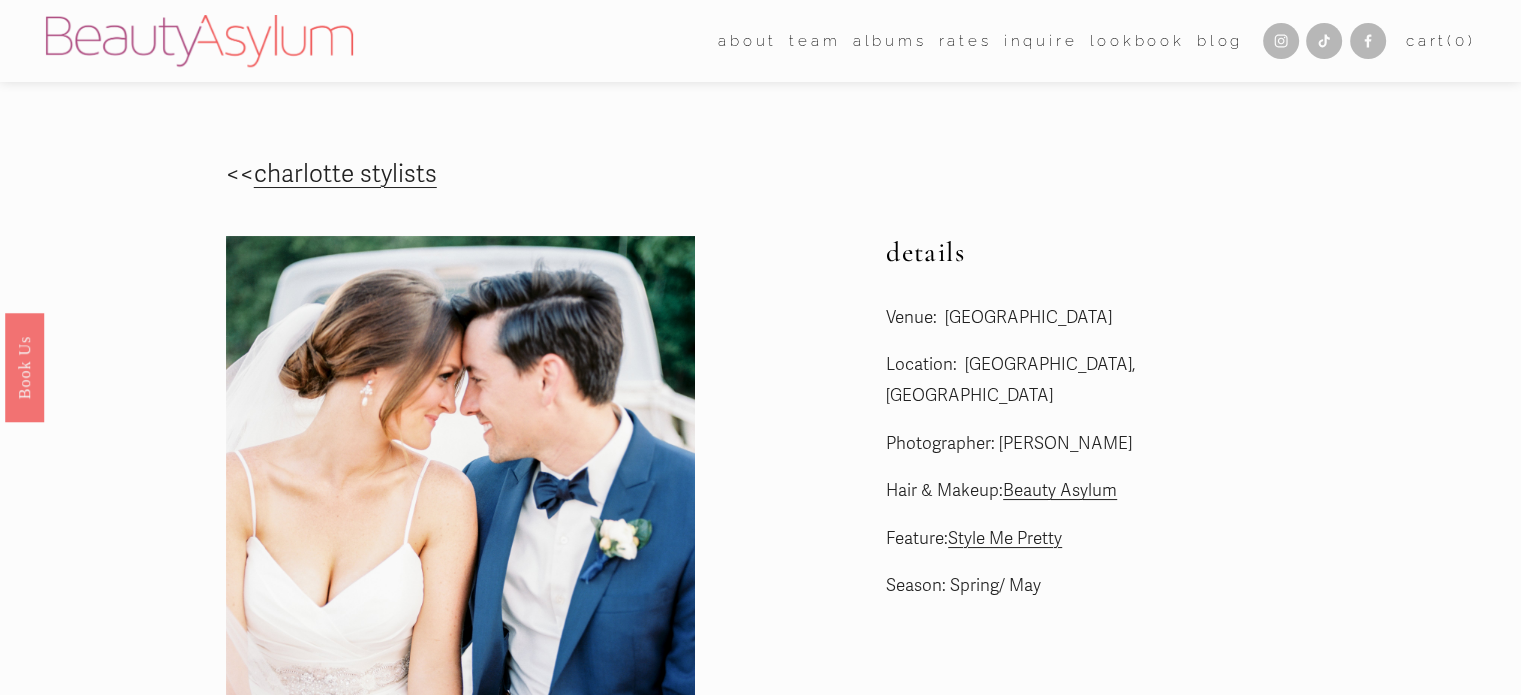 click on "charlotte stylists" at bounding box center [345, 174] 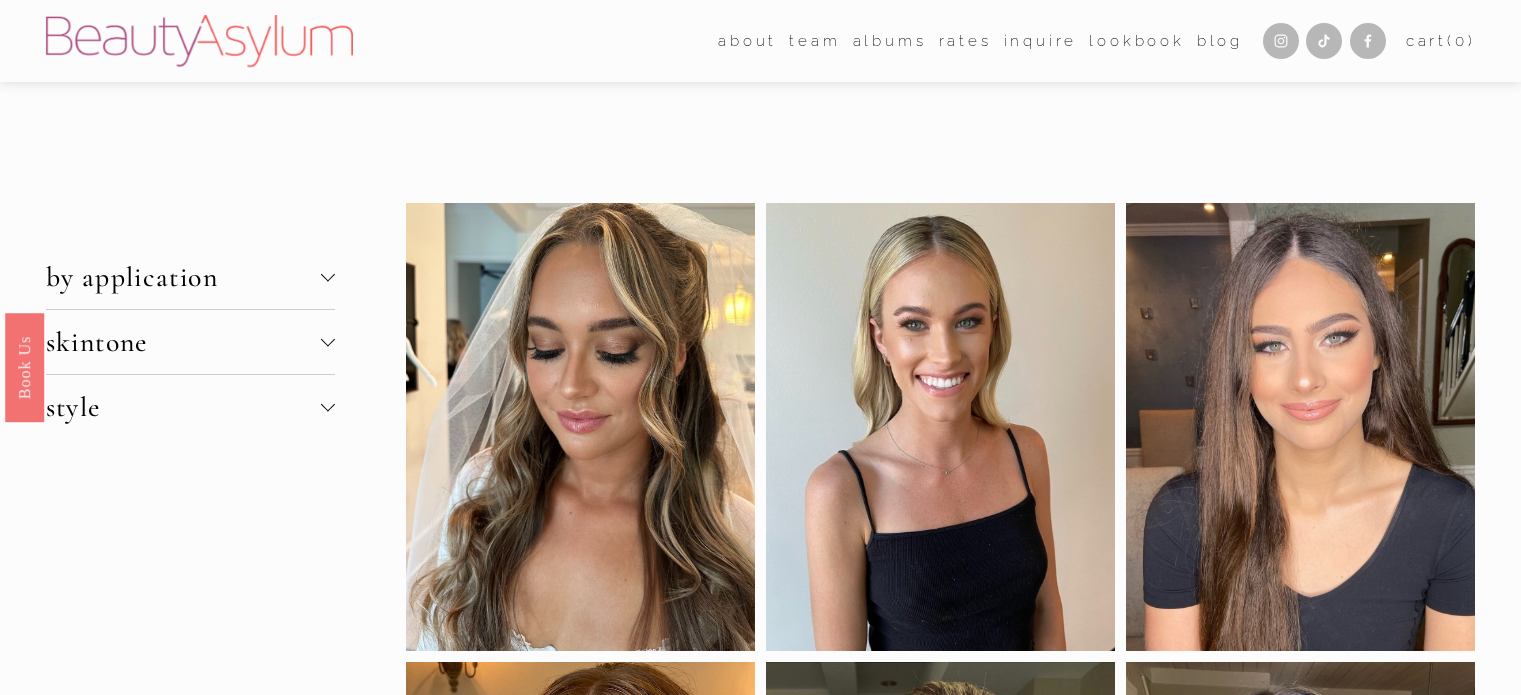 scroll, scrollTop: 0, scrollLeft: 0, axis: both 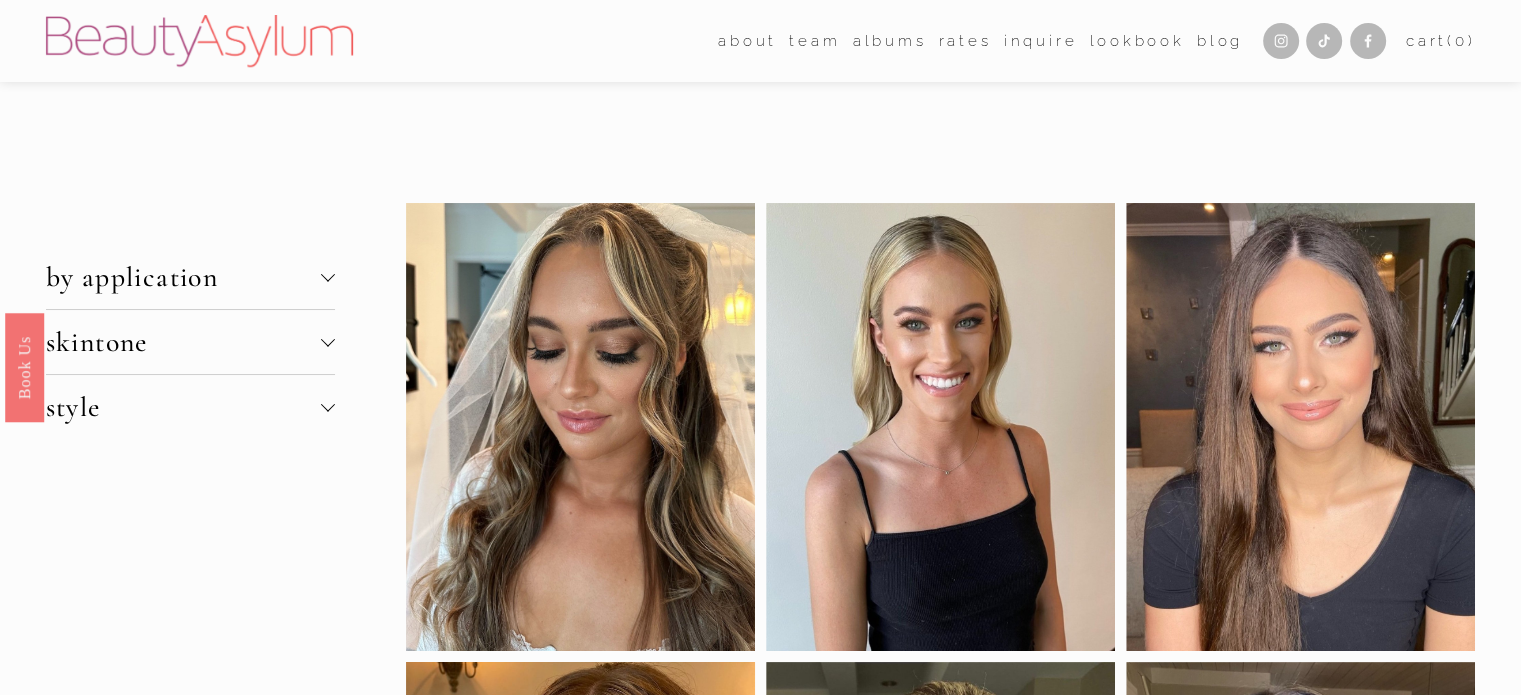 click on "Inquire" at bounding box center [1041, 41] 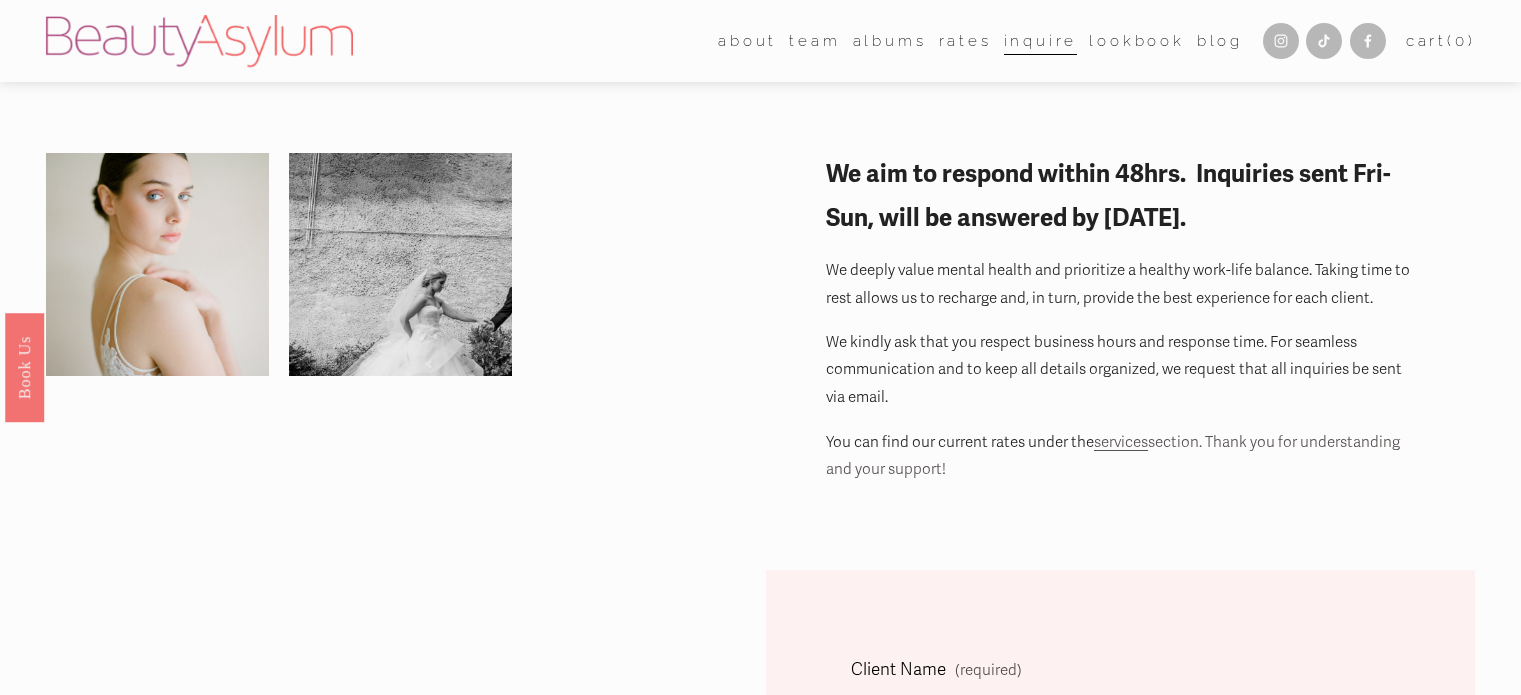 scroll, scrollTop: 0, scrollLeft: 0, axis: both 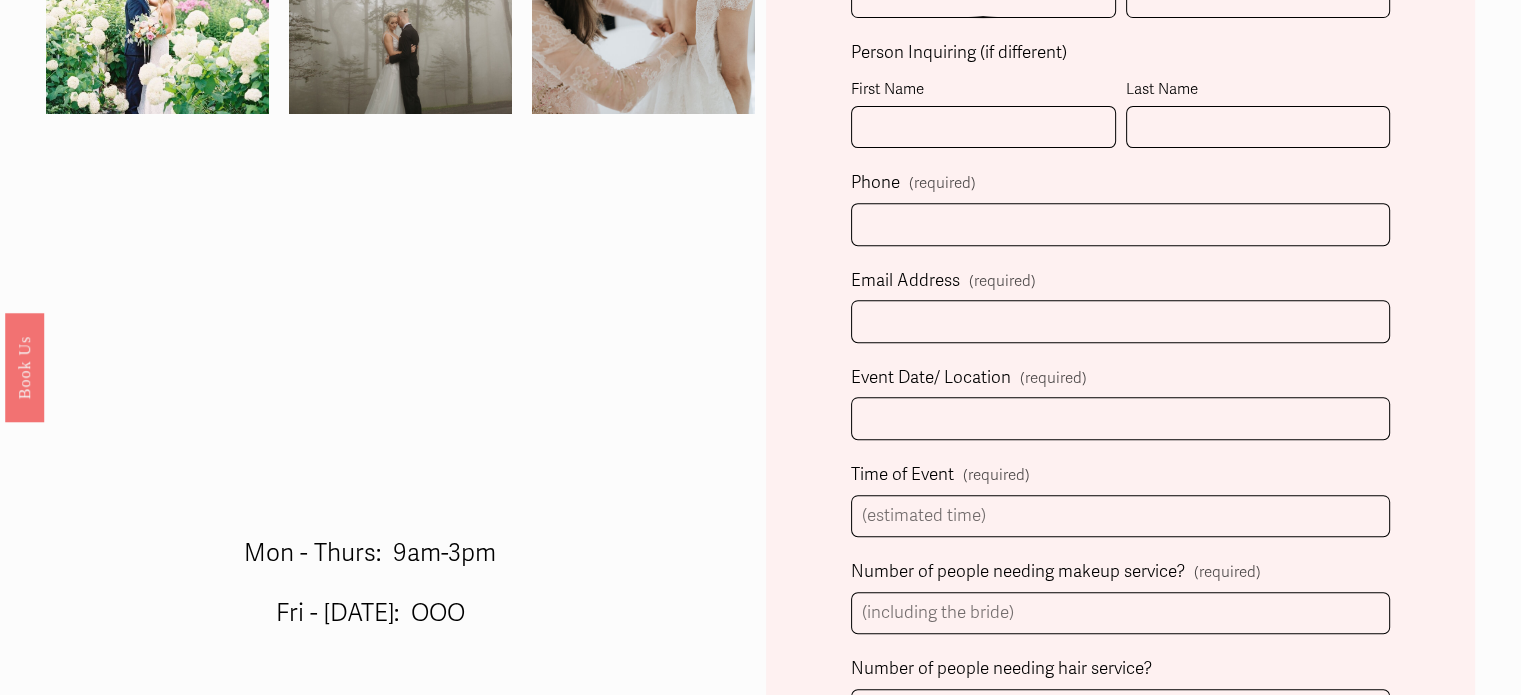 drag, startPoint x: 1535, startPoint y: 123, endPoint x: 1534, endPoint y: 283, distance: 160.00313 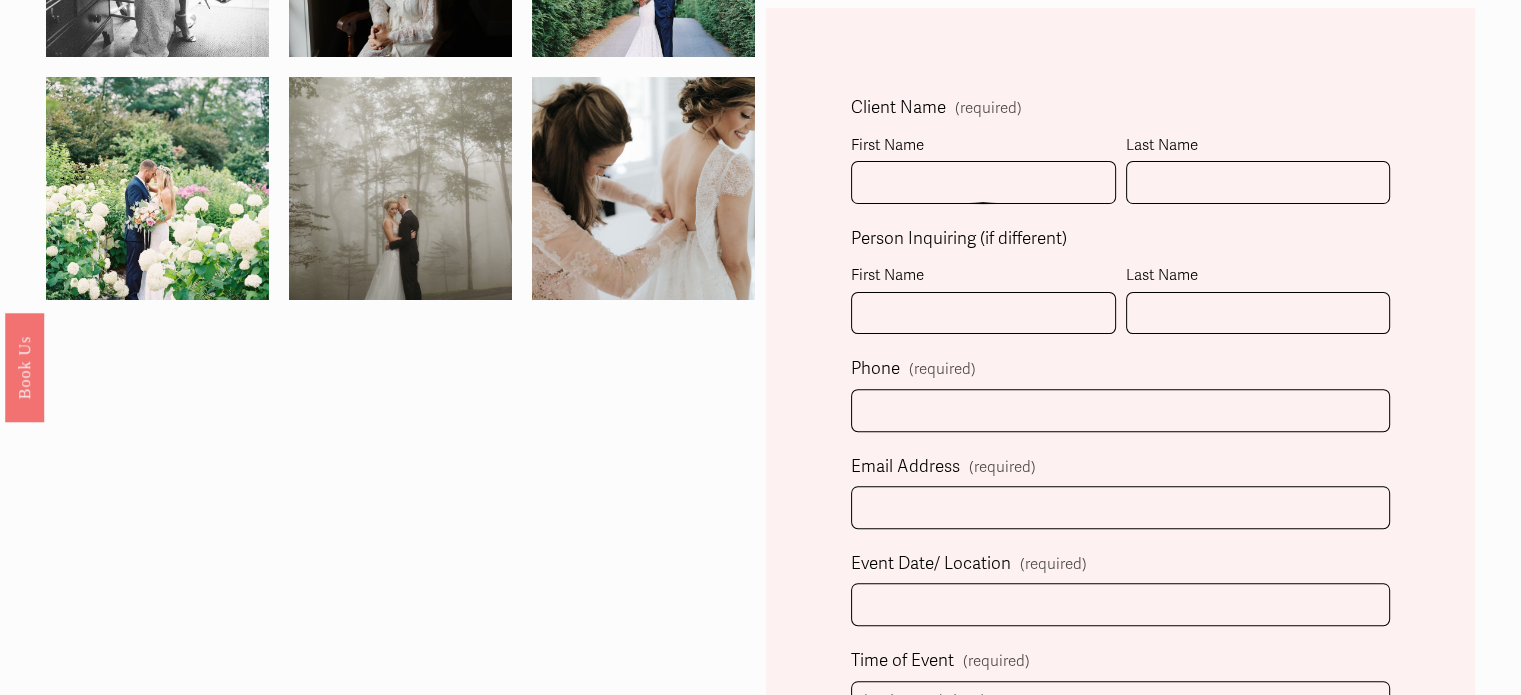 scroll, scrollTop: 536, scrollLeft: 0, axis: vertical 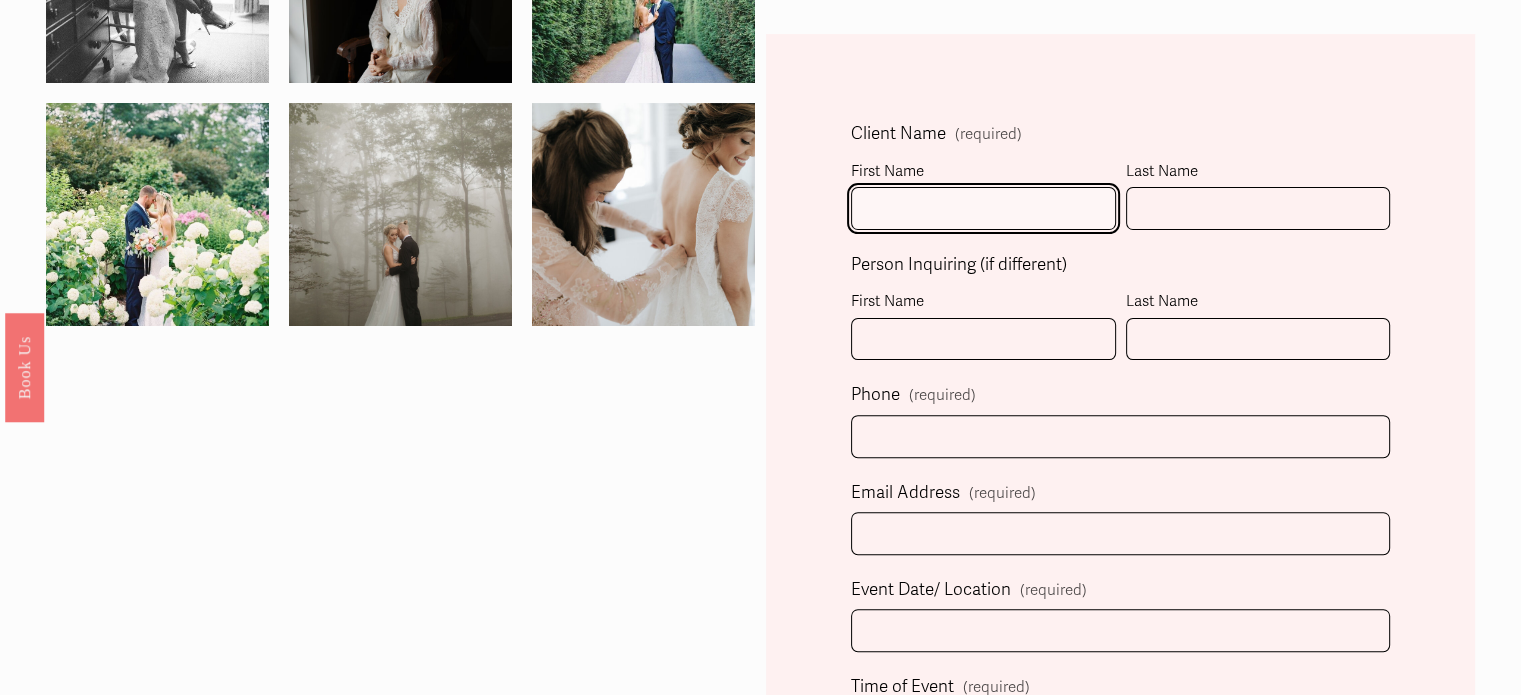 click on "First Name" at bounding box center [983, 208] 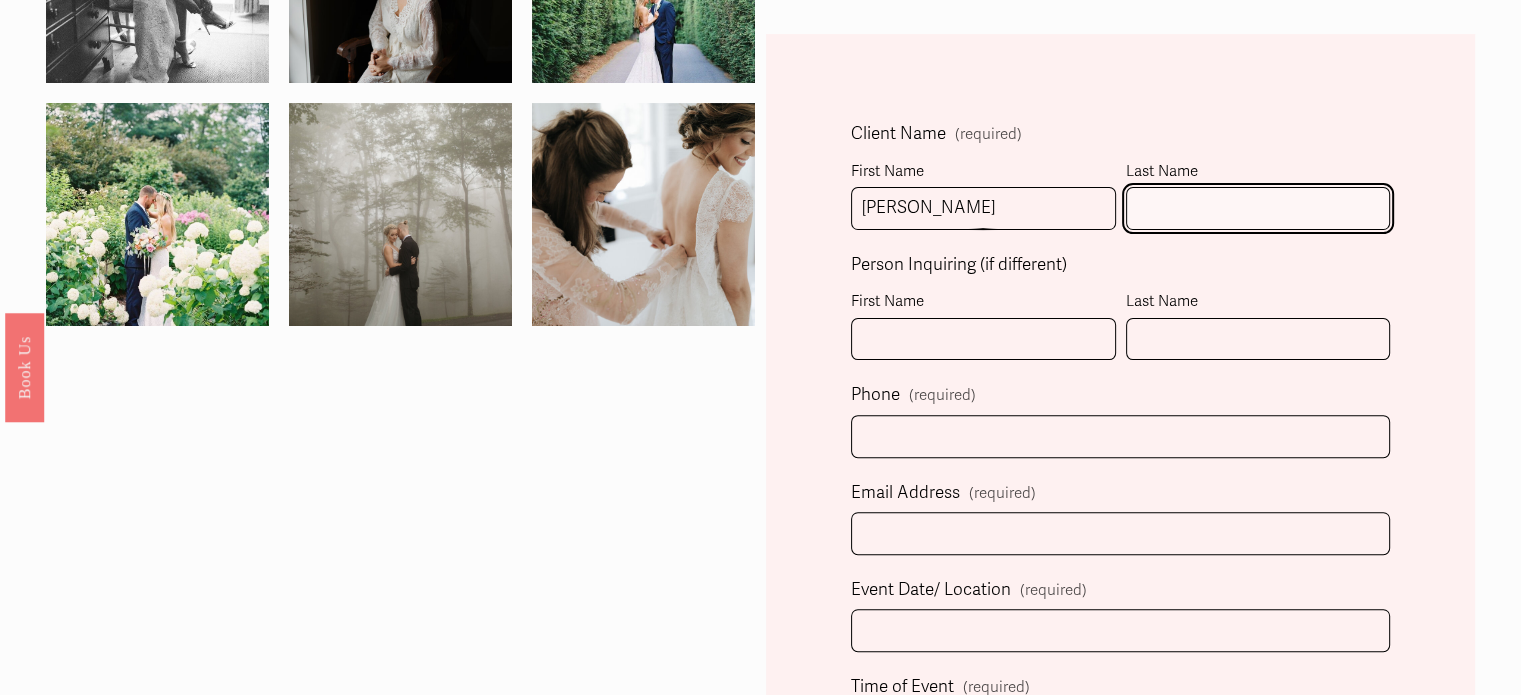 type on "[PERSON_NAME]" 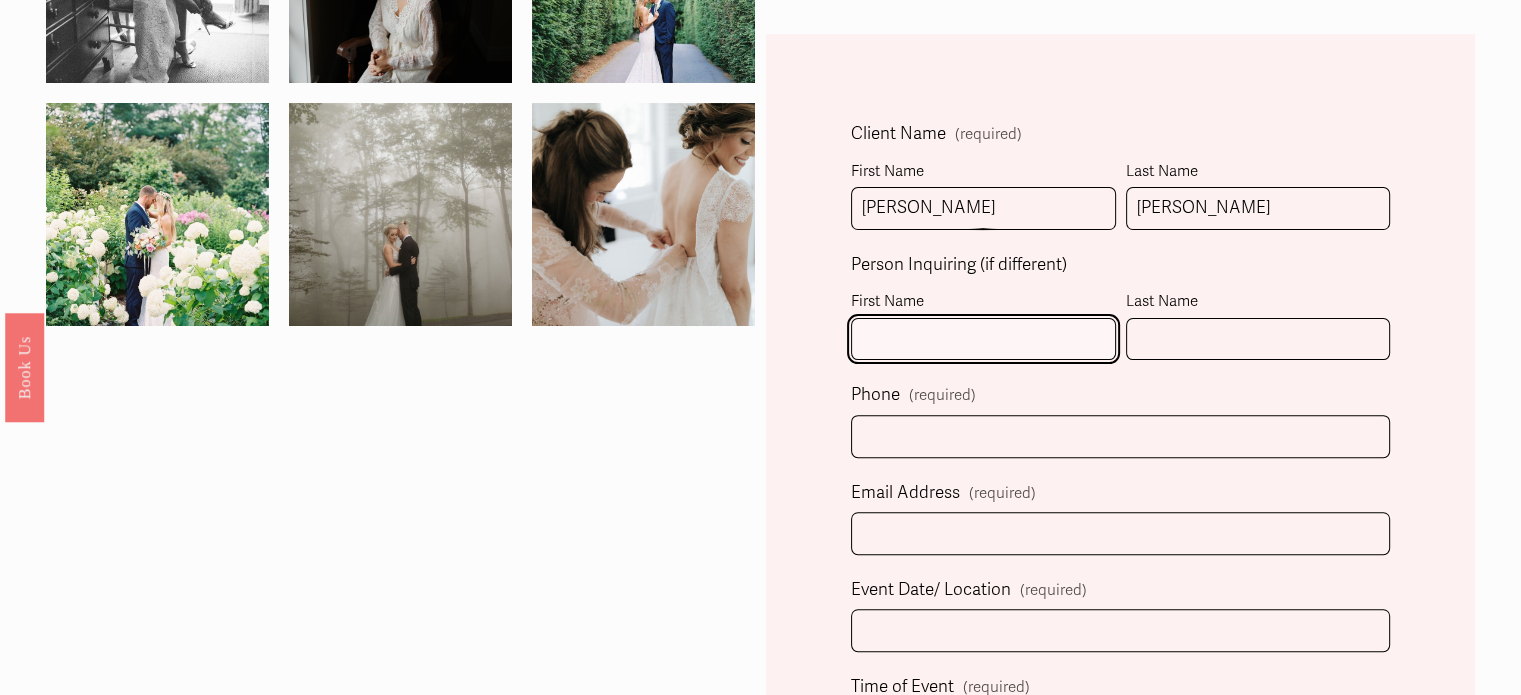 type on "[PERSON_NAME]" 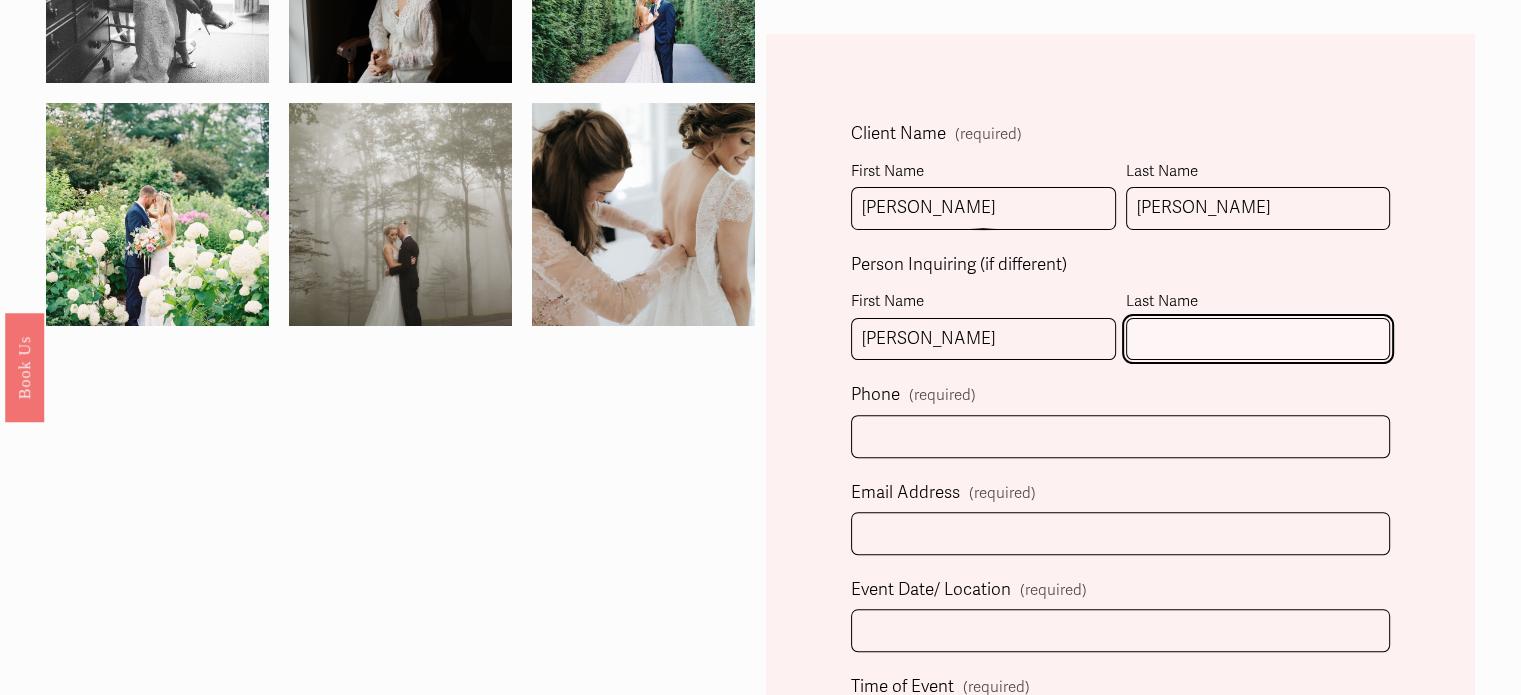 type on "[PERSON_NAME]" 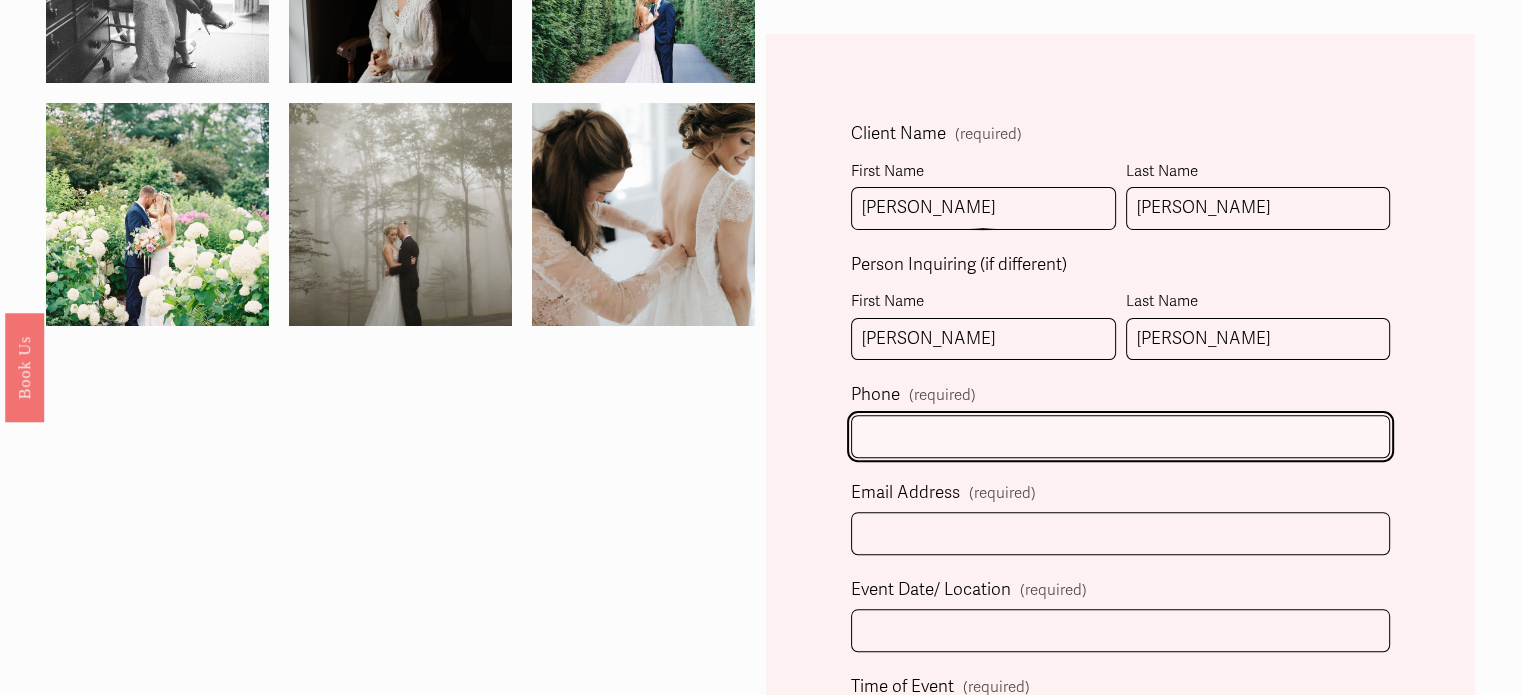 type on "[PHONE_NUMBER]" 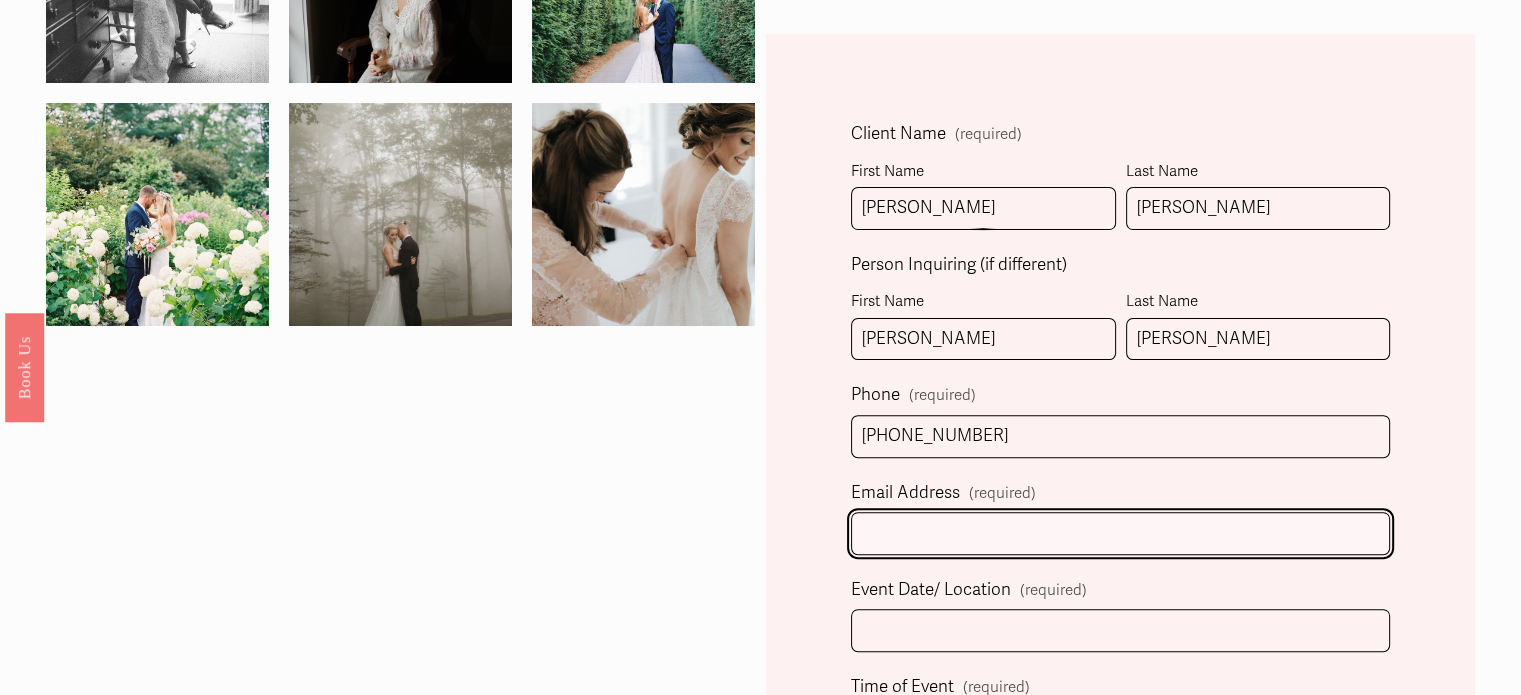 type on "[EMAIL_ADDRESS][DOMAIN_NAME]" 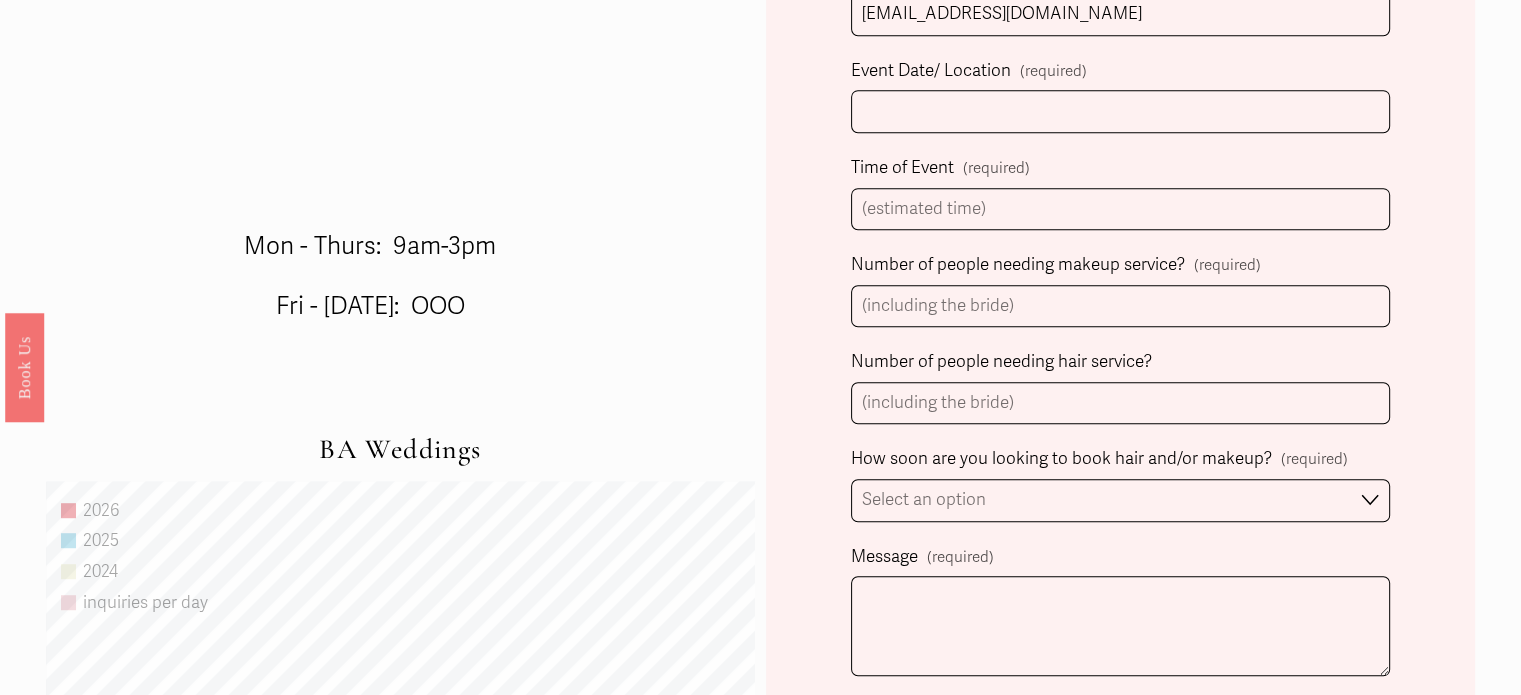 scroll, scrollTop: 1057, scrollLeft: 0, axis: vertical 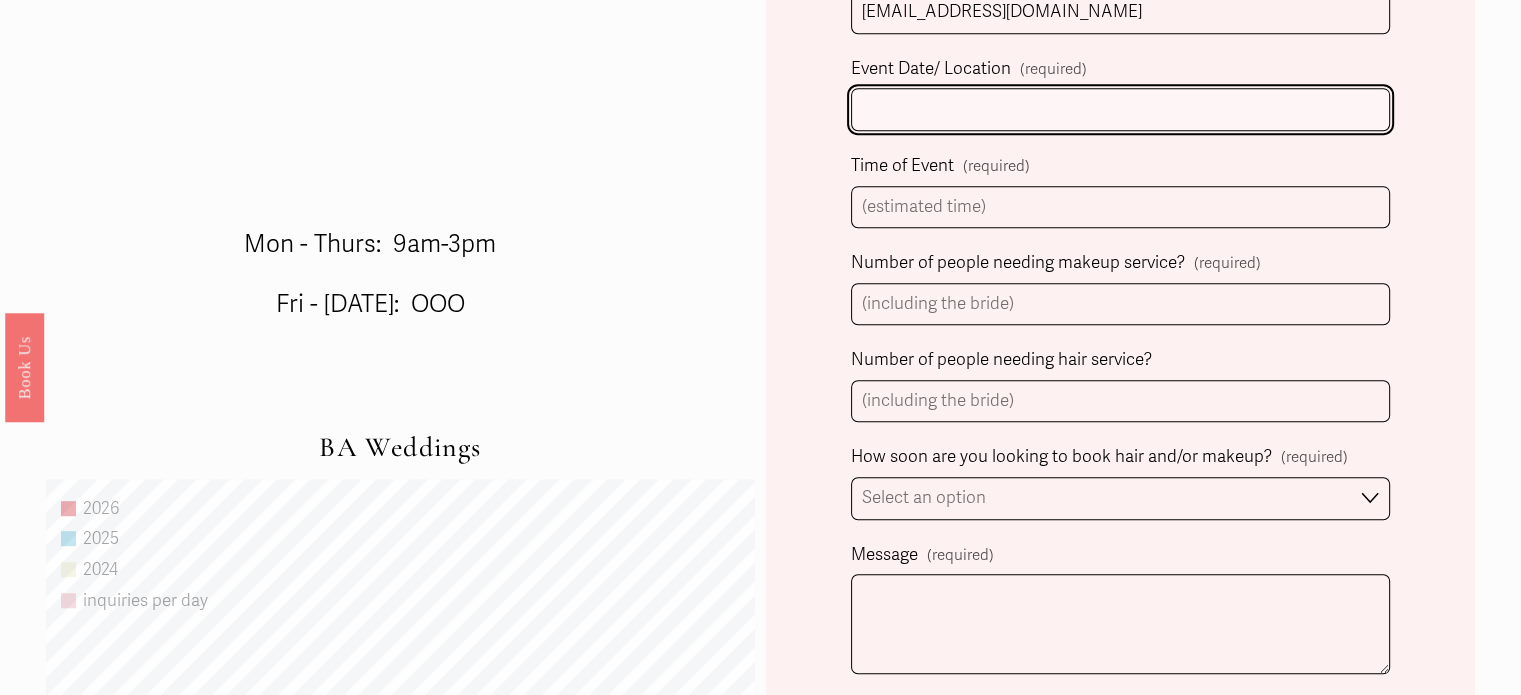 click on "Event  Date/ Location (required)" at bounding box center [1120, 109] 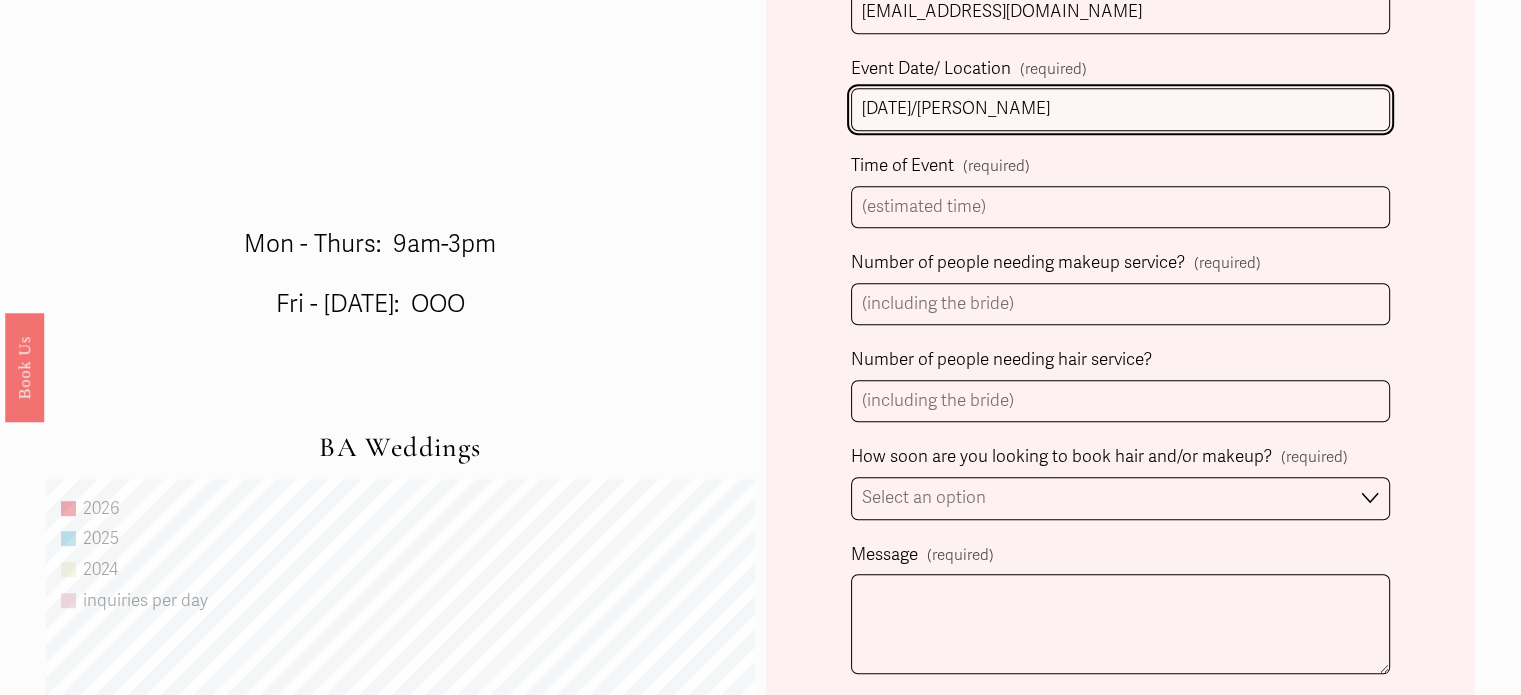 type on "[DATE]/[PERSON_NAME]" 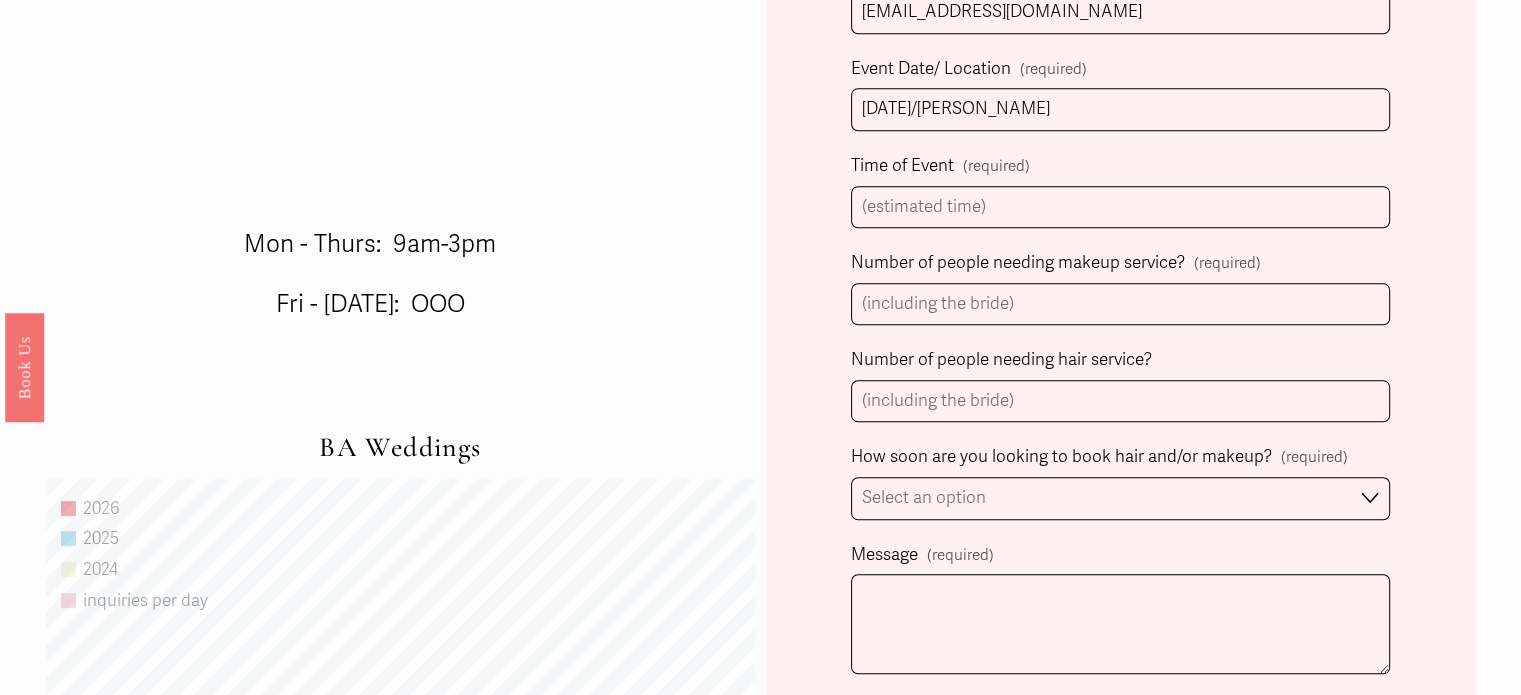 click on "Client Name (required) First Name [PERSON_NAME] Last Name [PERSON_NAME] Person Inquiring (if different) First Name [PERSON_NAME] Last Name [PERSON_NAME] Phone (required) [PHONE_NUMBER] Email Address (required) [EMAIL_ADDRESS][DOMAIN_NAME] Event  Date/ Location (required) [DATE]/Alexander Homestead Time of Event (required) Number of people needing makeup service? (required) Number of people needing hair service? How soon are you looking to book hair and/or makeup? (required) Select an option Immediately 1-2 weeks I'm looking for information & not ready to book just yet Message (required) State (required) Select an option Please Select One [GEOGRAPHIC_DATA], [GEOGRAPHIC_DATA] [GEOGRAPHIC_DATA], [GEOGRAPHIC_DATA] [GEOGRAPHIC_DATA], [GEOGRAPHIC_DATA] Destination Wedding How did you hear about us? Instagram" at bounding box center (1120, 281) 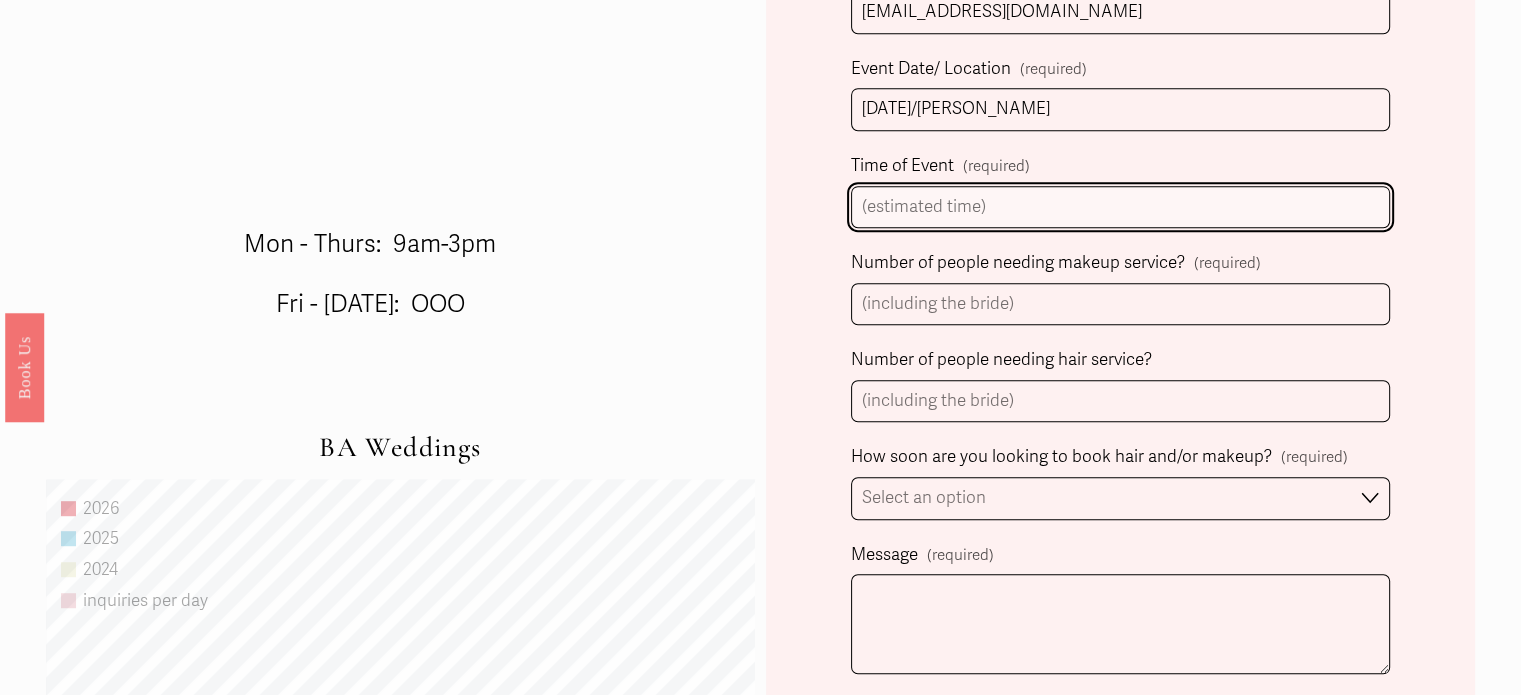 click on "Time of Event (required)" at bounding box center [1120, 207] 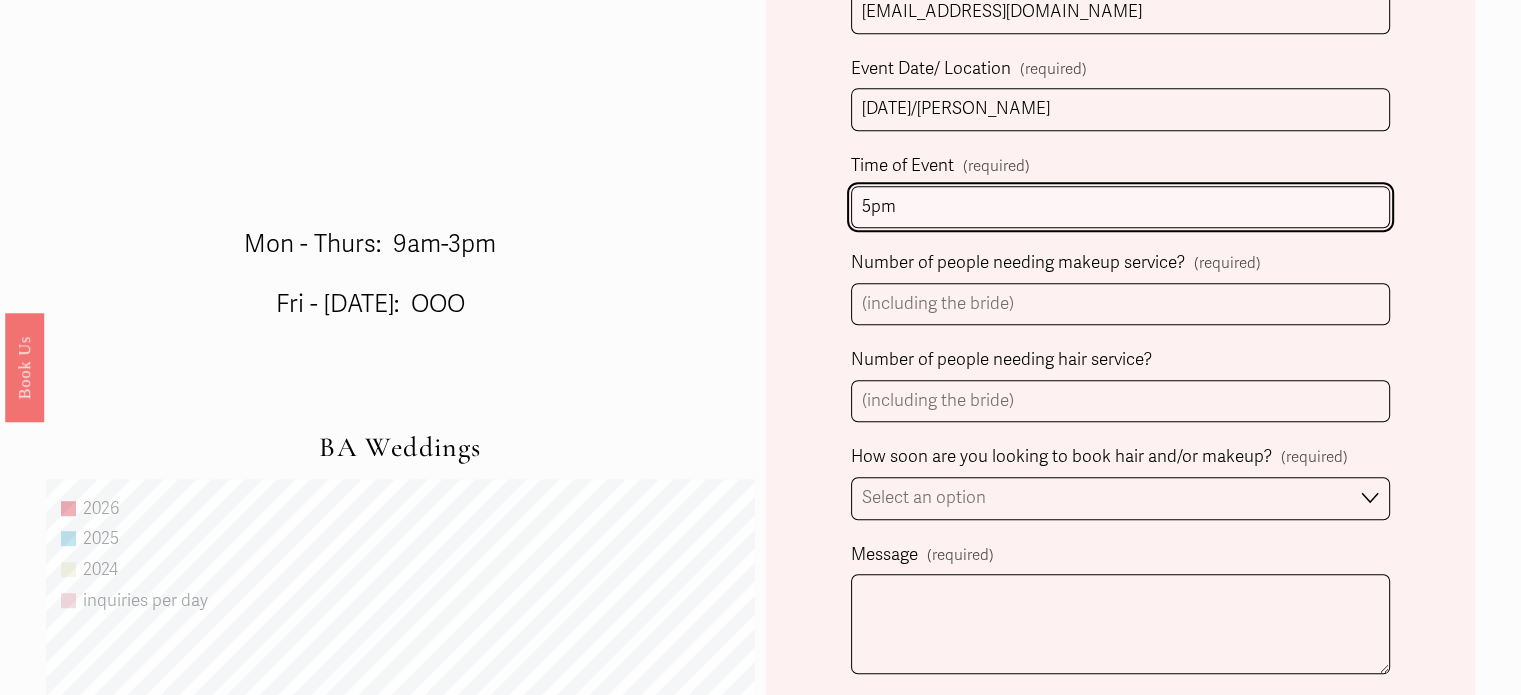 type on "5pm" 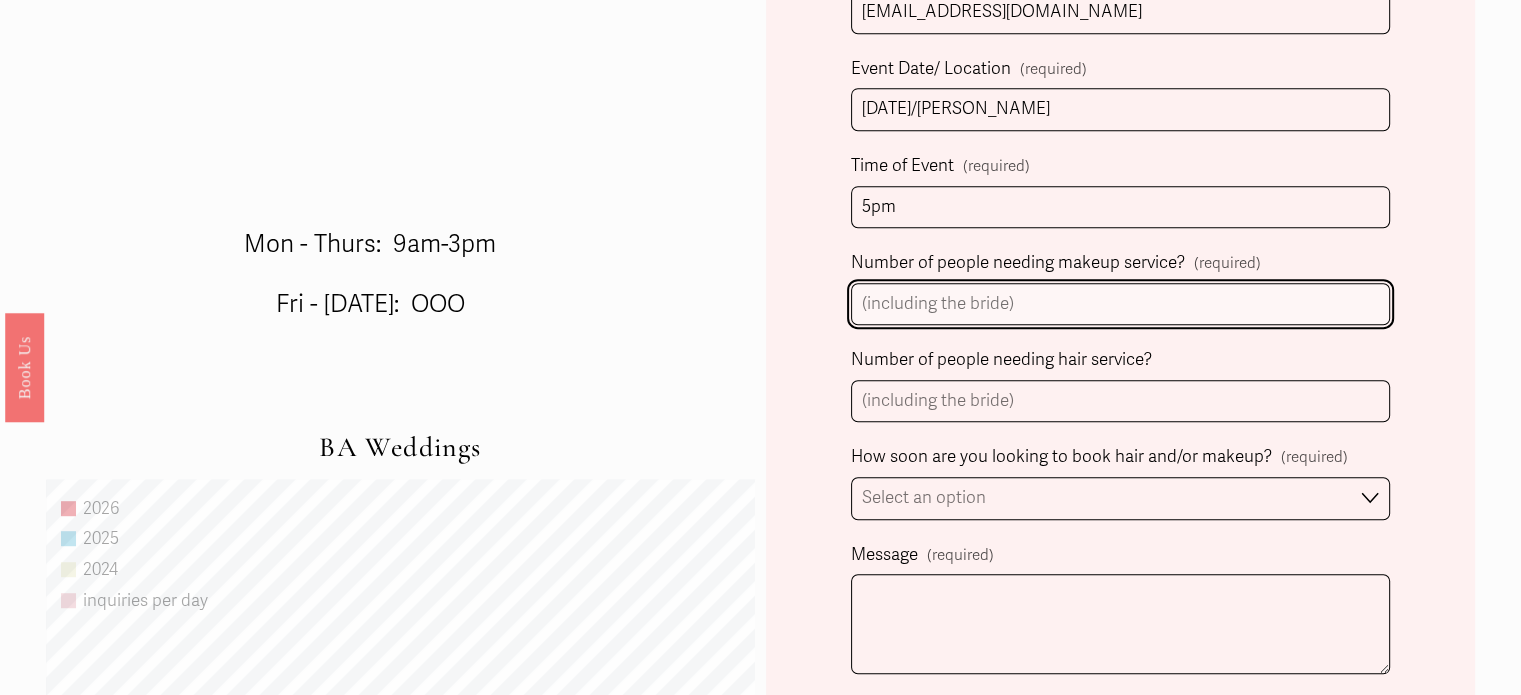 click on "Number of people needing makeup service? (required)" at bounding box center (1120, 304) 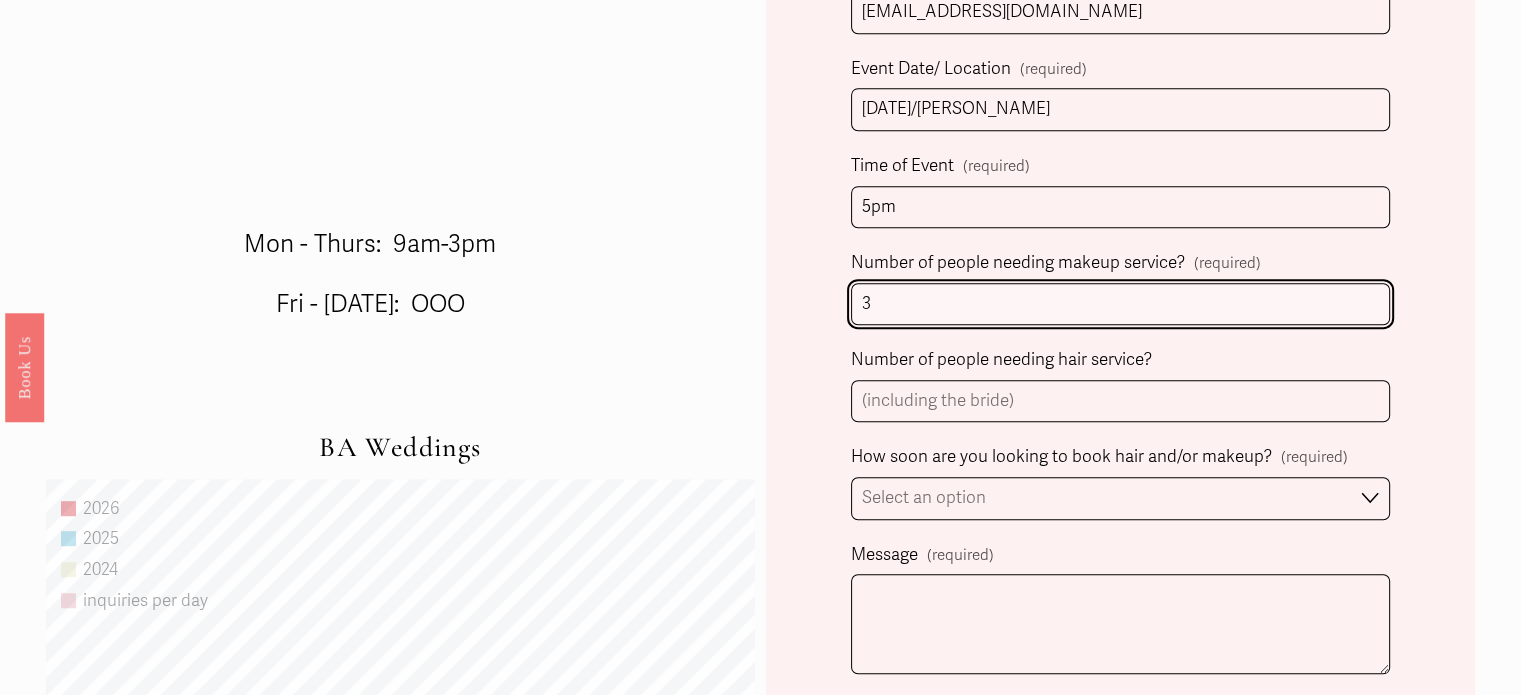 type on "3" 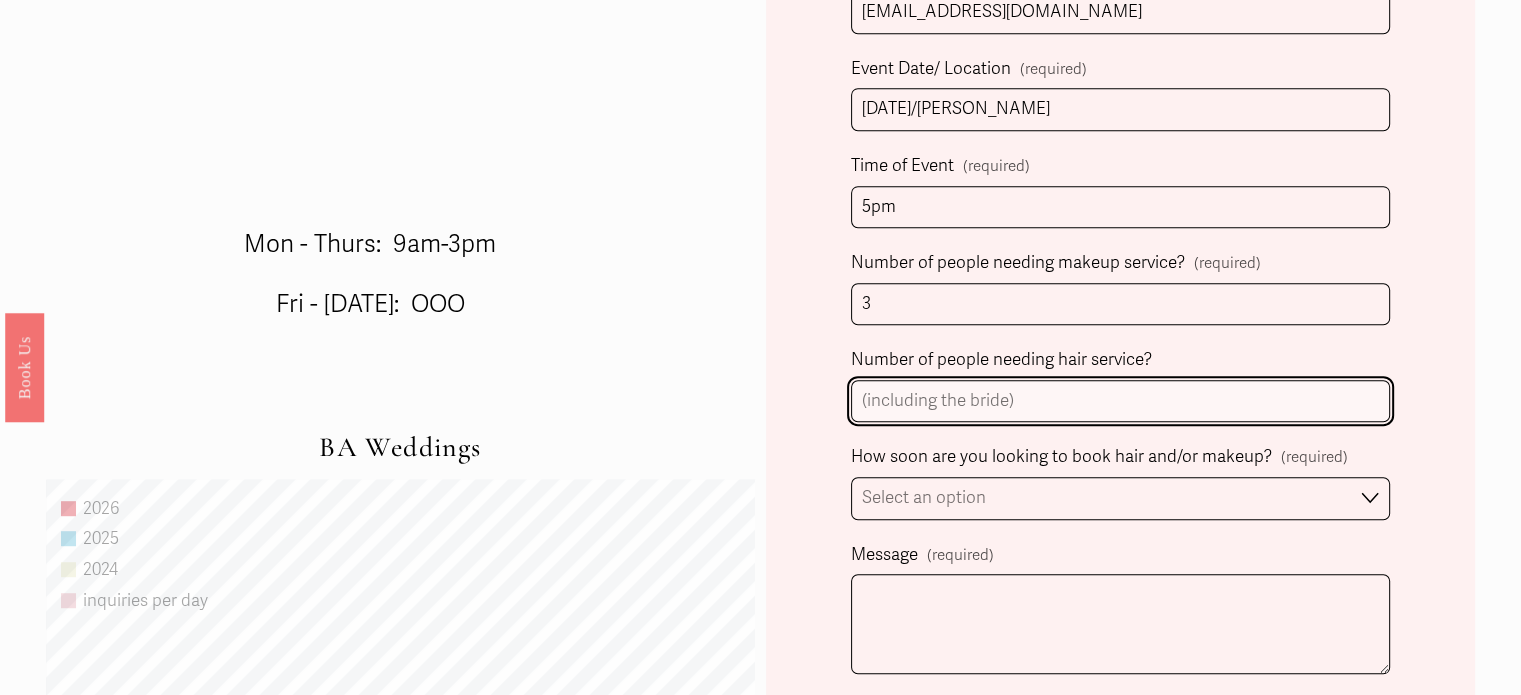 click on "Number of people needing hair service?" at bounding box center (1120, 401) 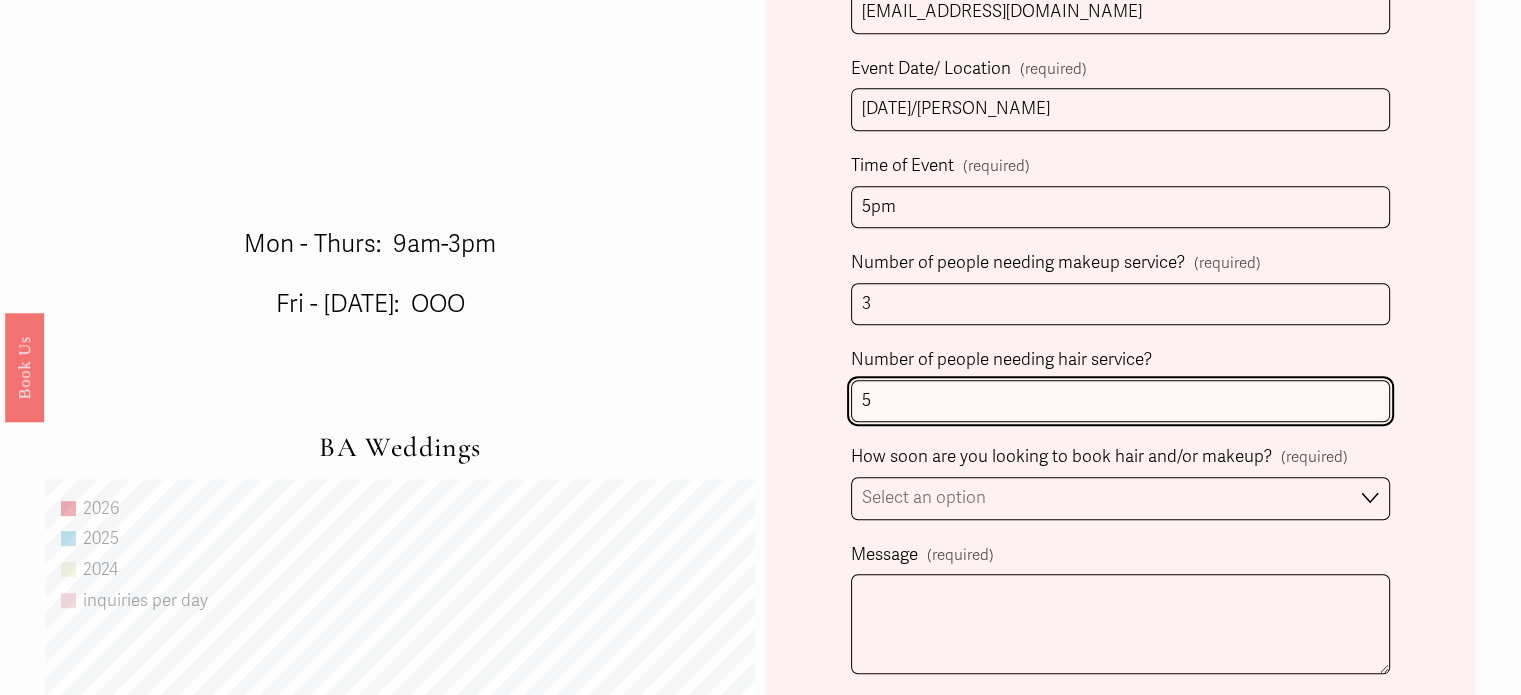 type on "5" 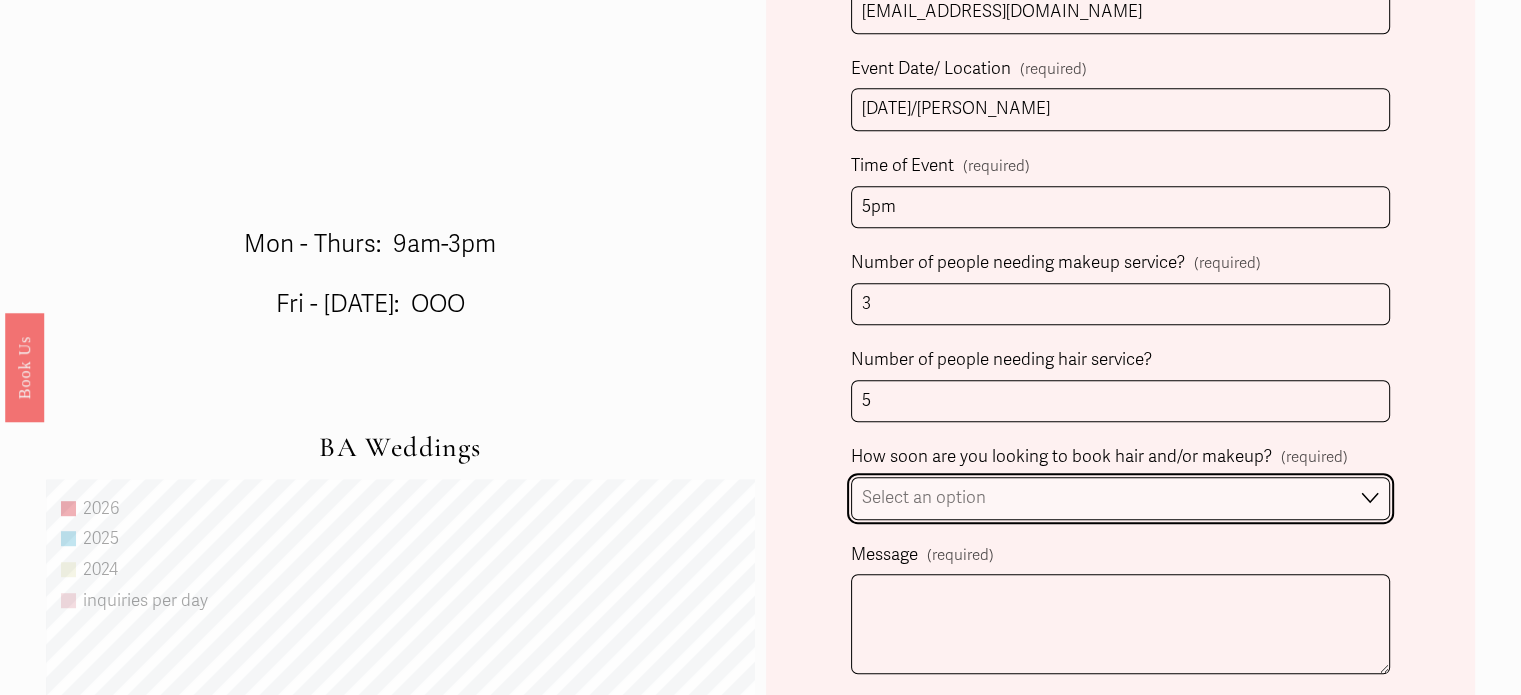 click on "Select an option Immediately 1-2 weeks I'm looking for information & not ready to book just yet" at bounding box center [1120, 498] 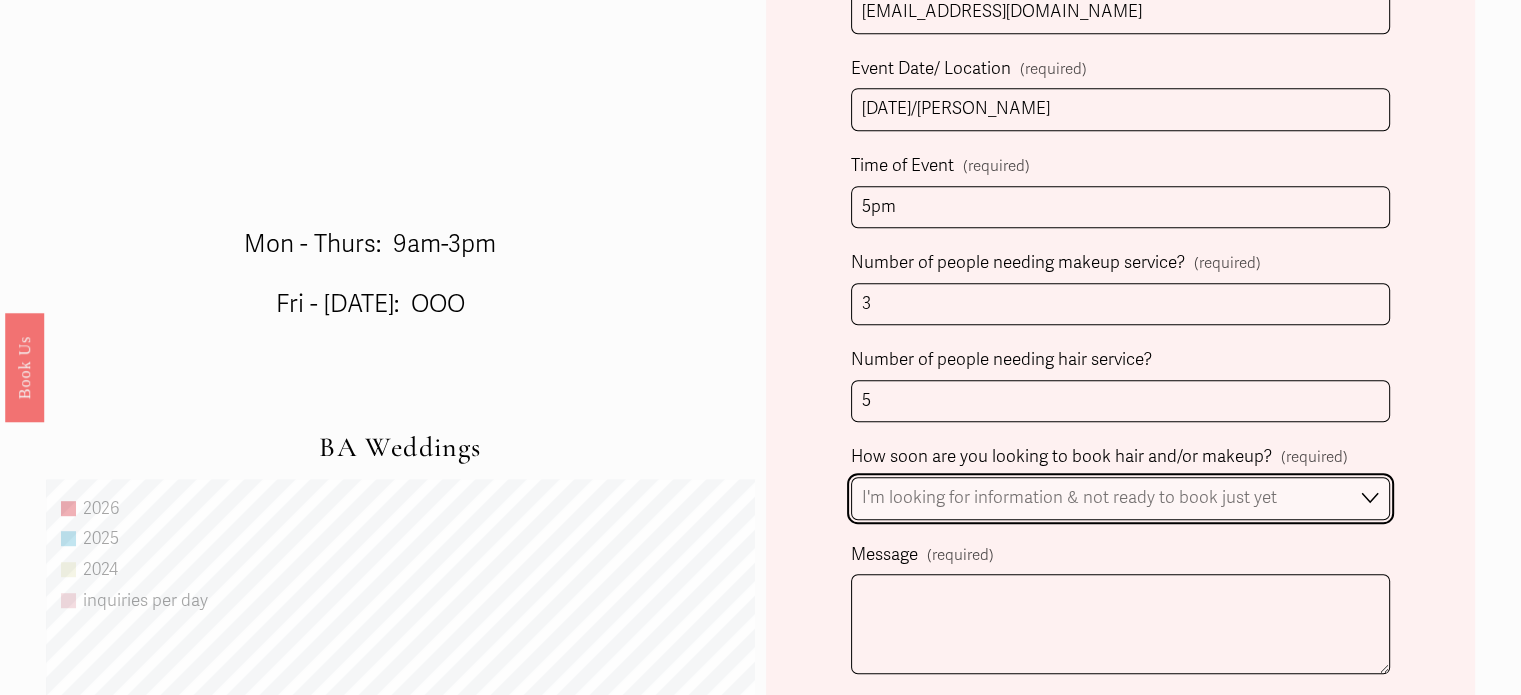 click on "Select an option Immediately 1-2 weeks I'm looking for information & not ready to book just yet" at bounding box center (1120, 498) 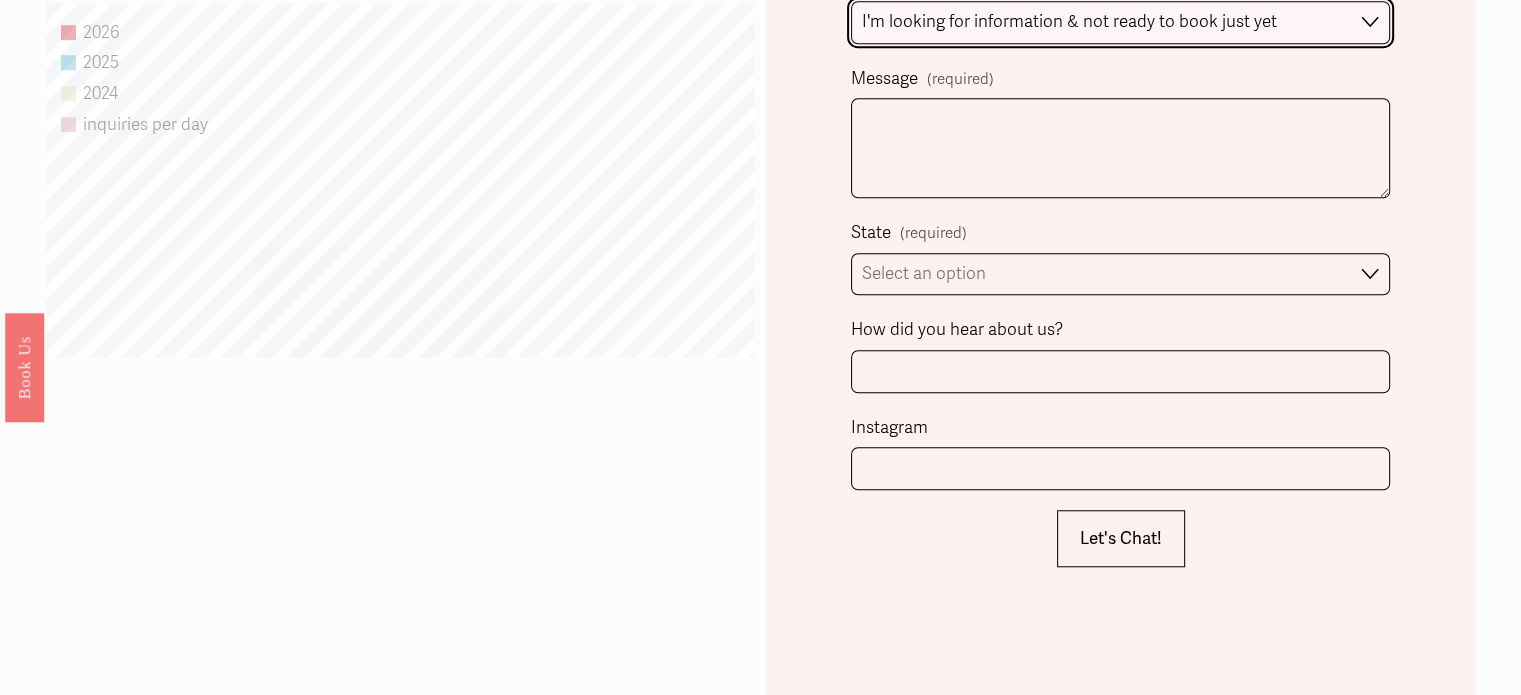 scroll, scrollTop: 1536, scrollLeft: 0, axis: vertical 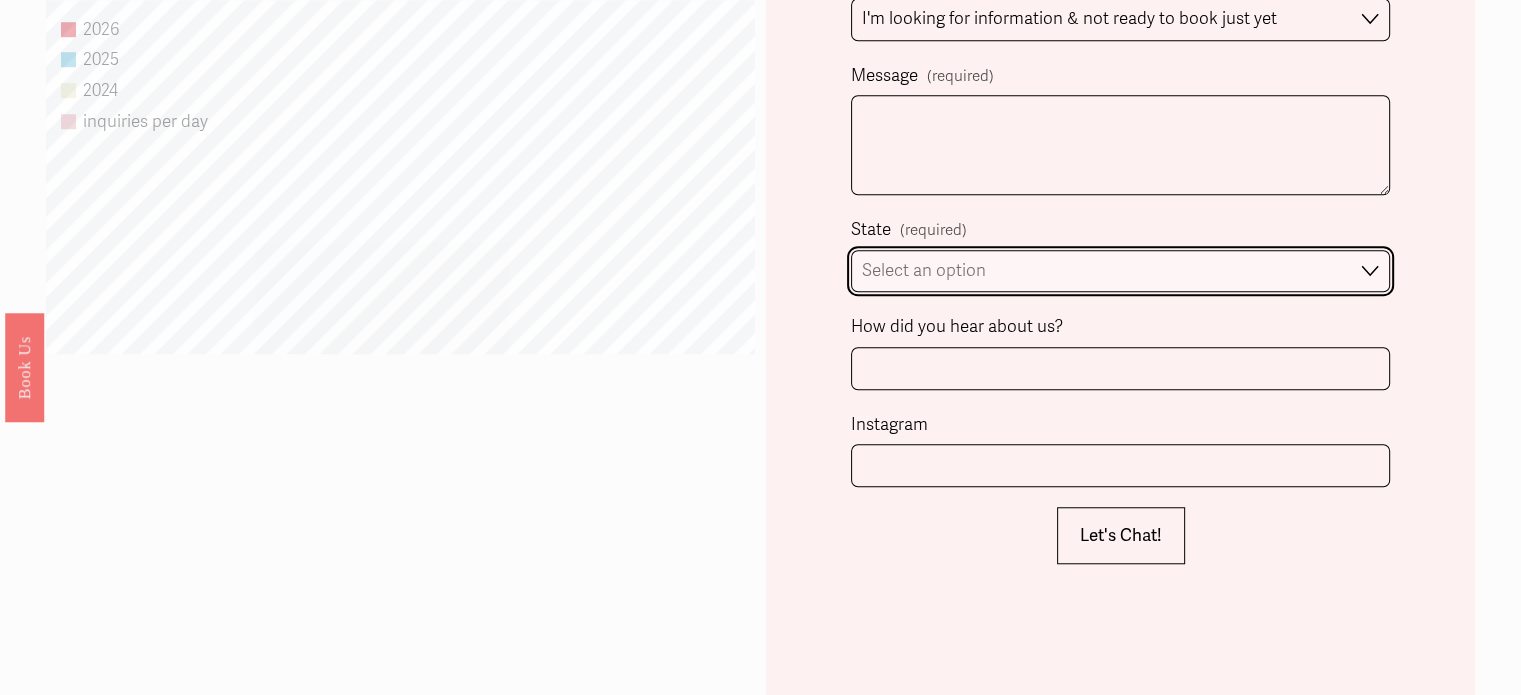 click on "Select an option Please Select One Atlanta, GA Charlotte, NC Charleston, SC Destination Wedding" at bounding box center (1120, 271) 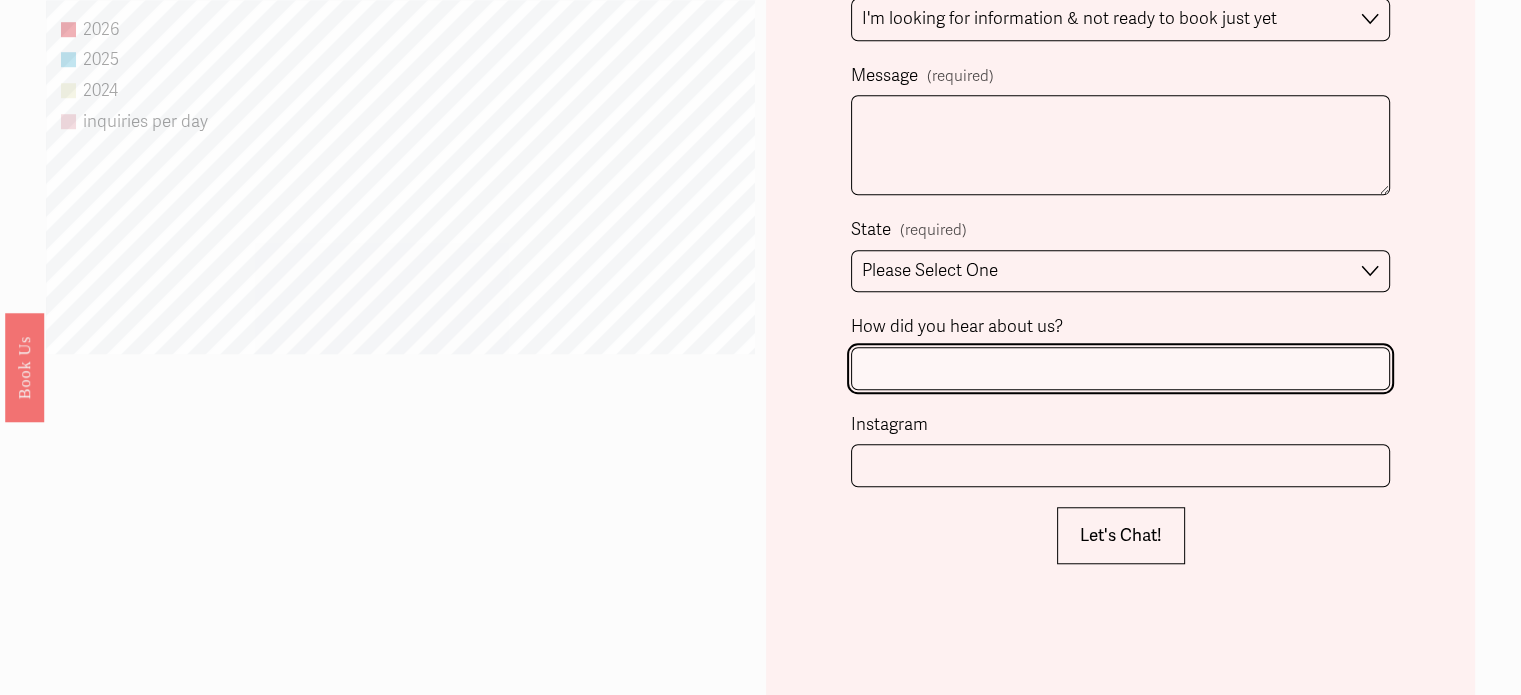 click on "How did you hear about us?" at bounding box center (1120, 368) 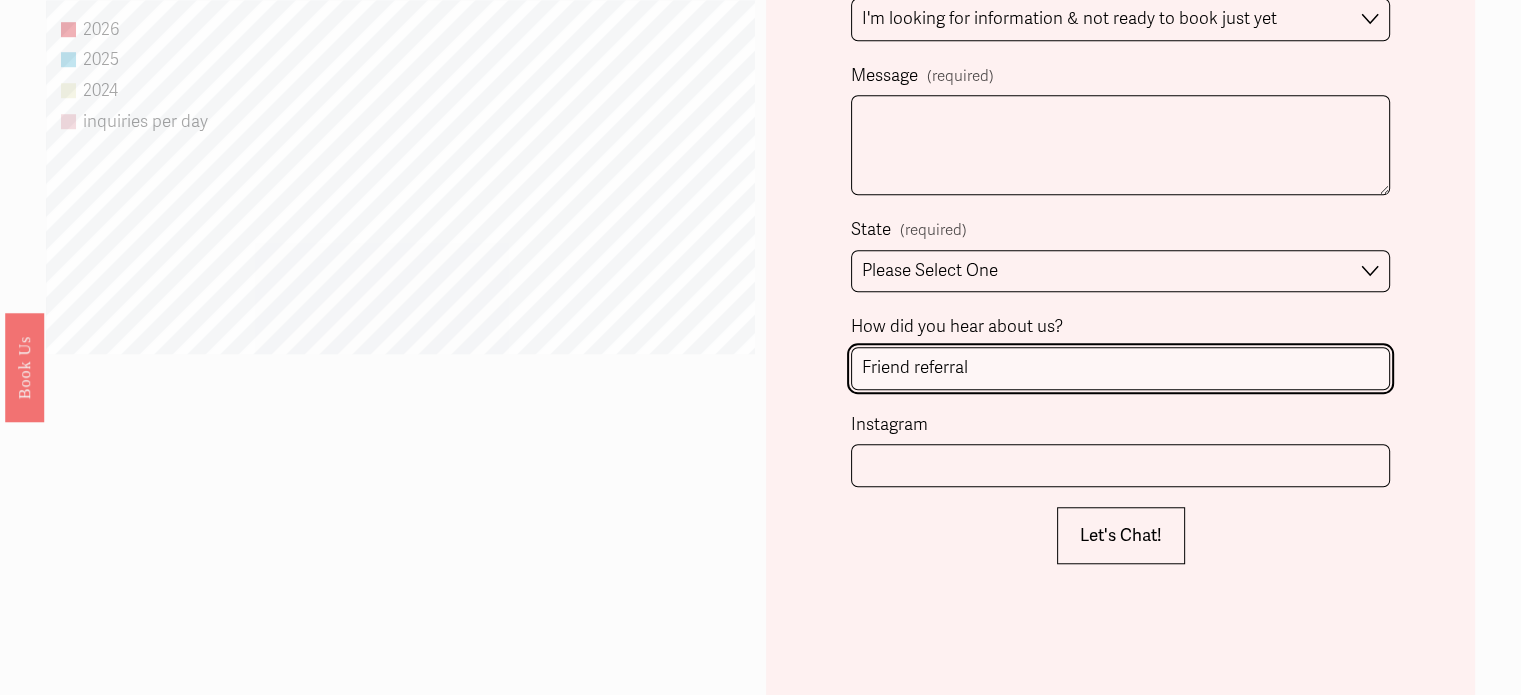 type on "Friend referral" 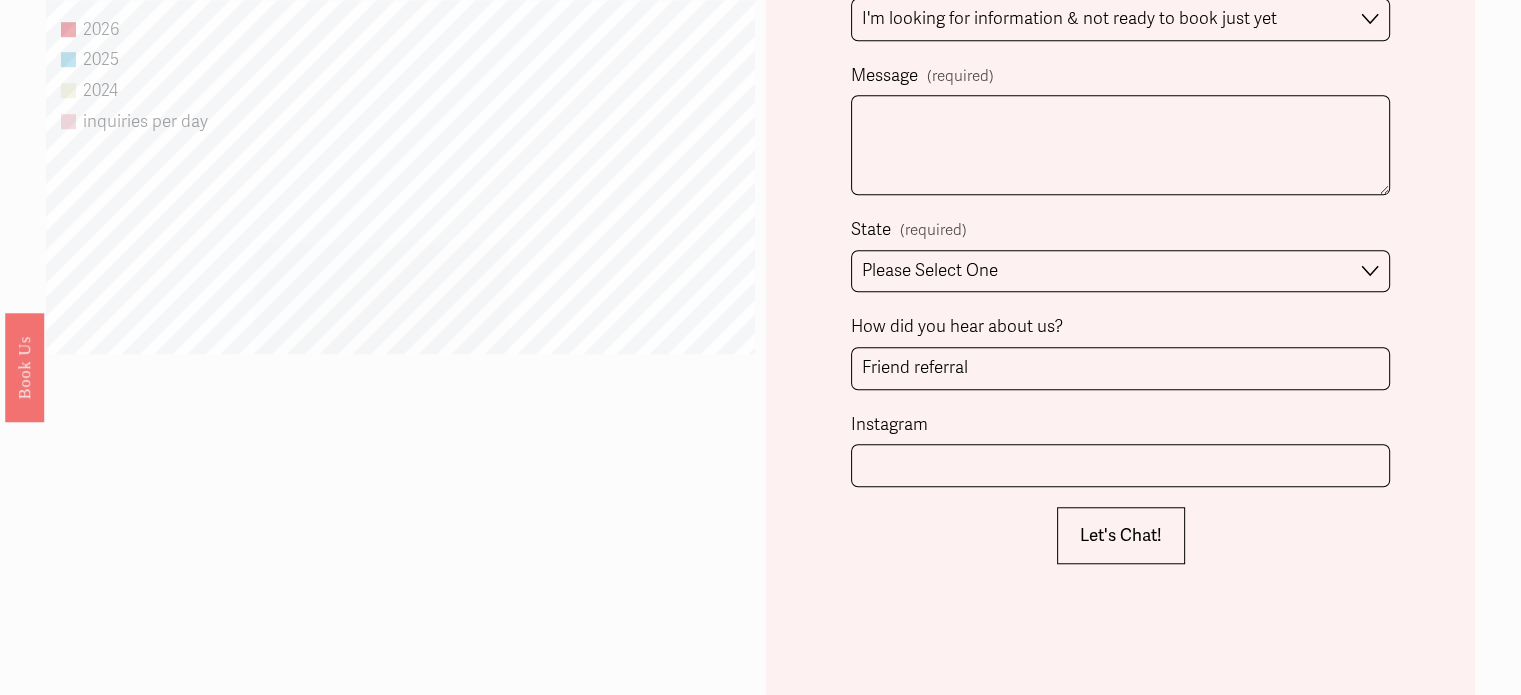 click on "Instagram" at bounding box center [1120, 427] 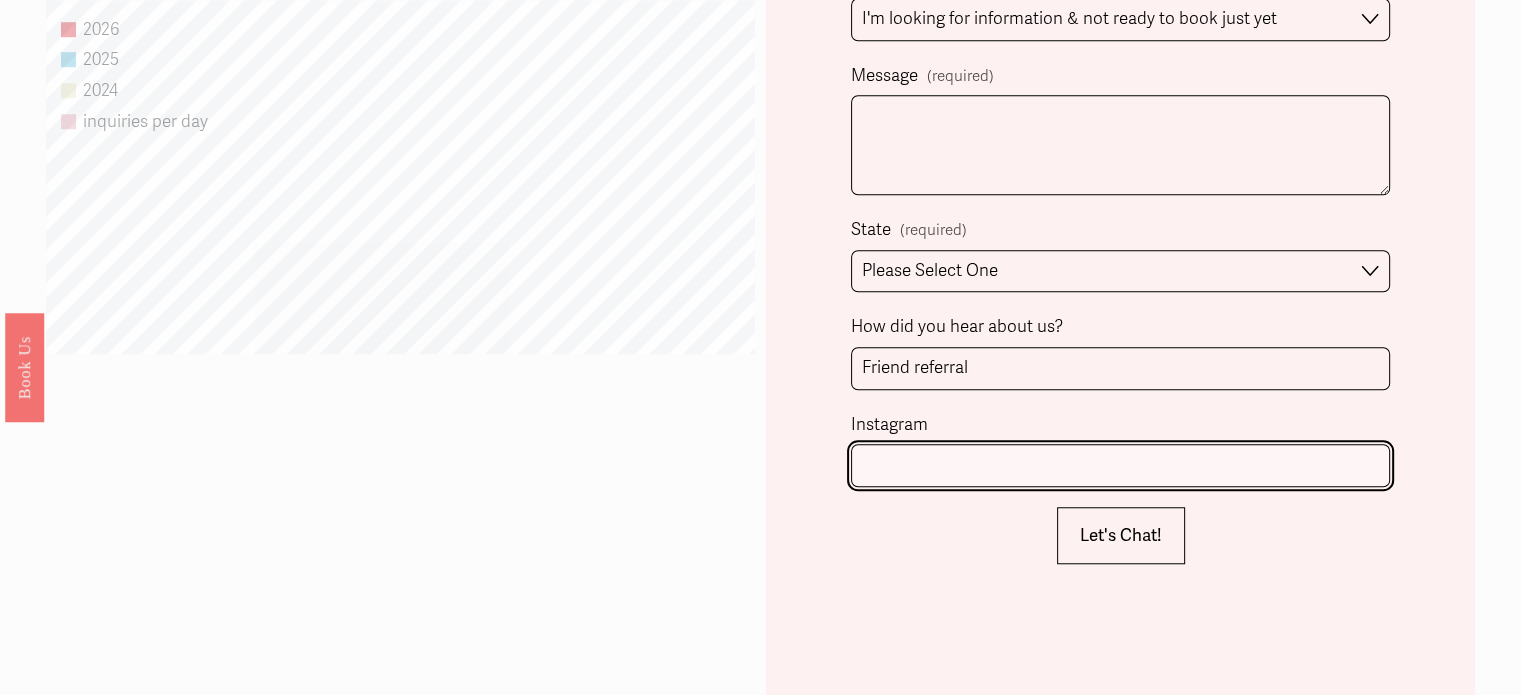 click on "Instagram" at bounding box center (1120, 465) 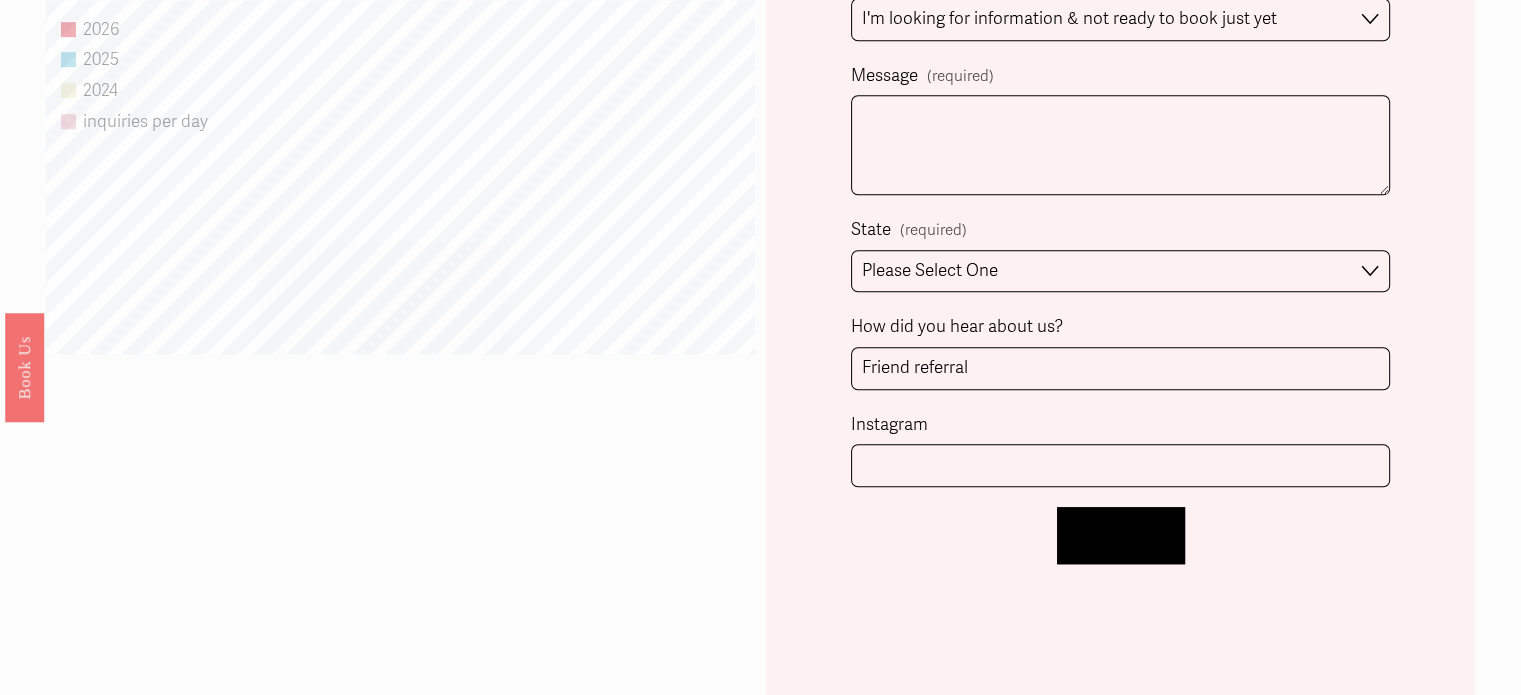 click on "Let's Chat!" at bounding box center (1121, 535) 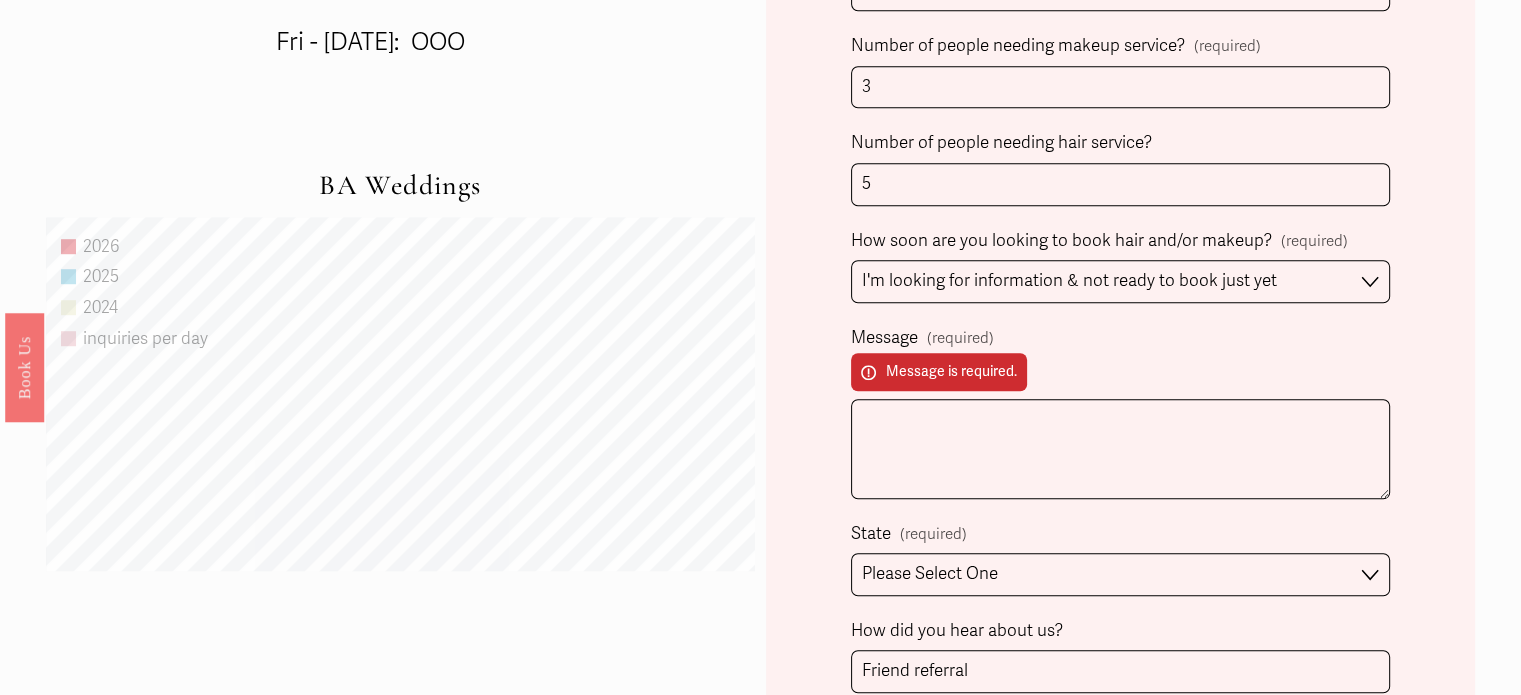 scroll, scrollTop: 1356, scrollLeft: 0, axis: vertical 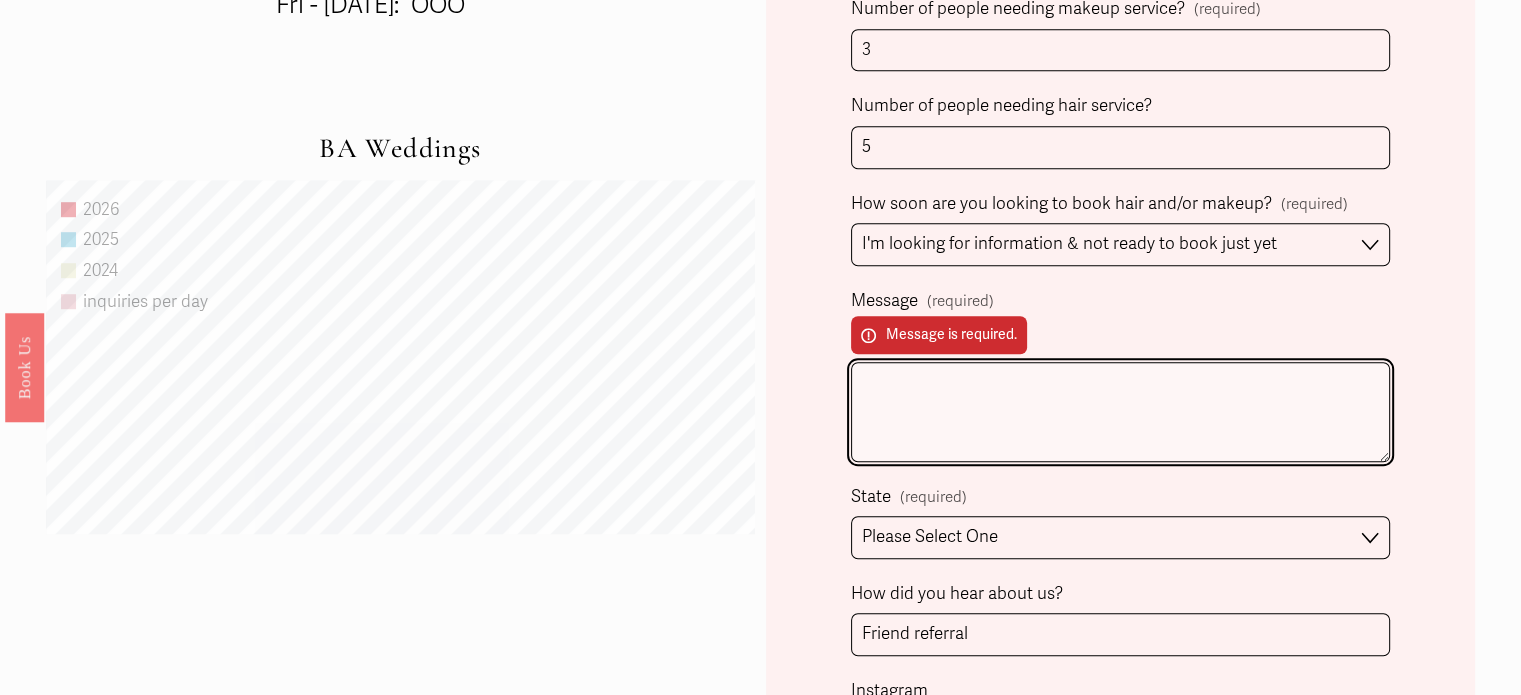 click on "Message (required) Message is required." at bounding box center (1120, 412) 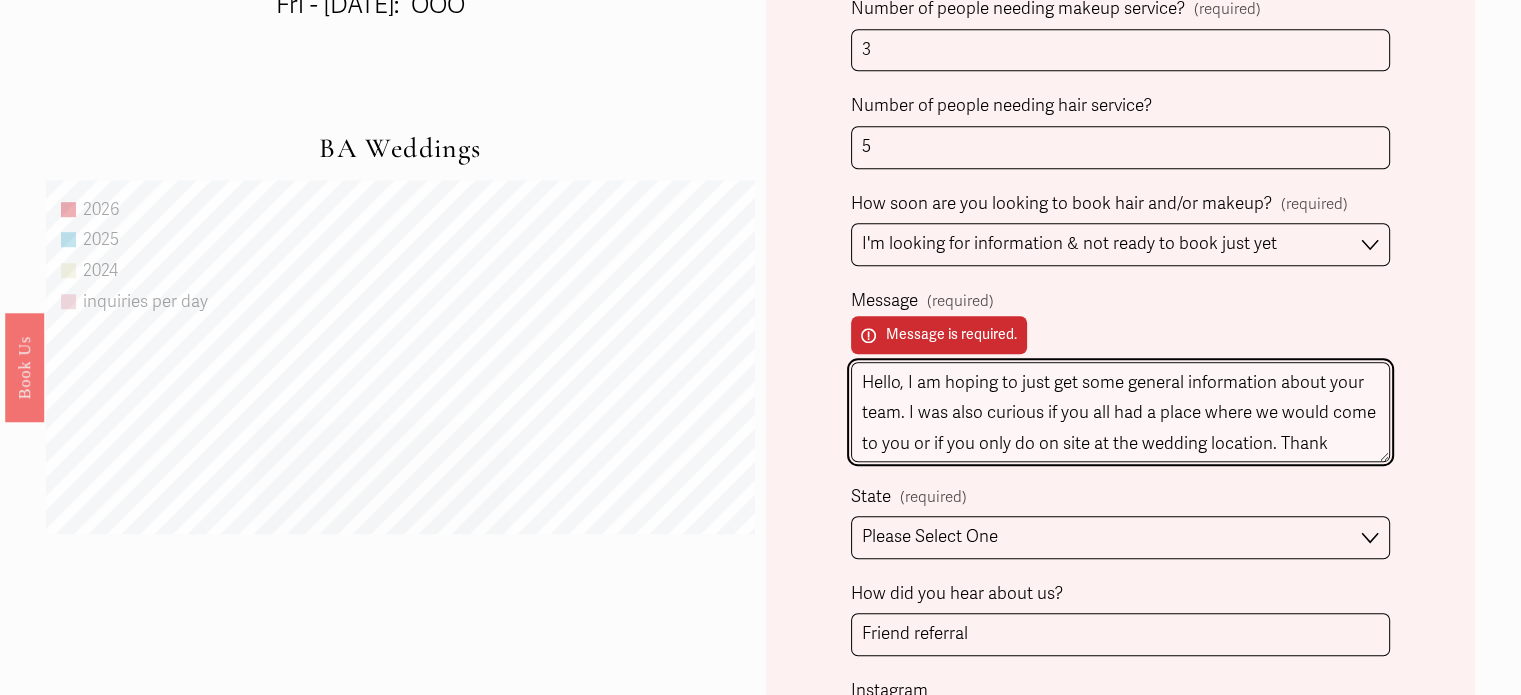 scroll, scrollTop: 24, scrollLeft: 0, axis: vertical 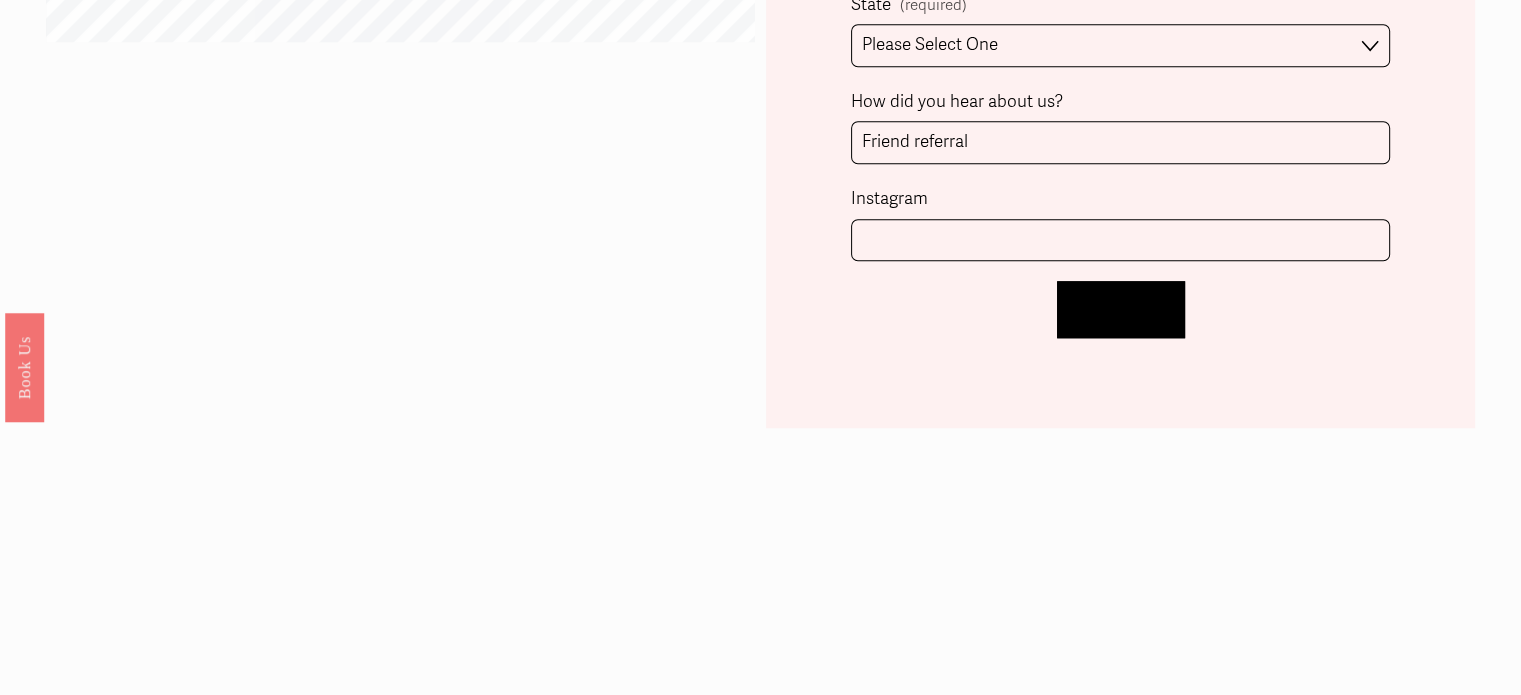 type on "Hello, I am hoping to just get some general information about your team. I was also curious if you all had a place where we would come to you or if you only do on site at the wedding location. Thank you!" 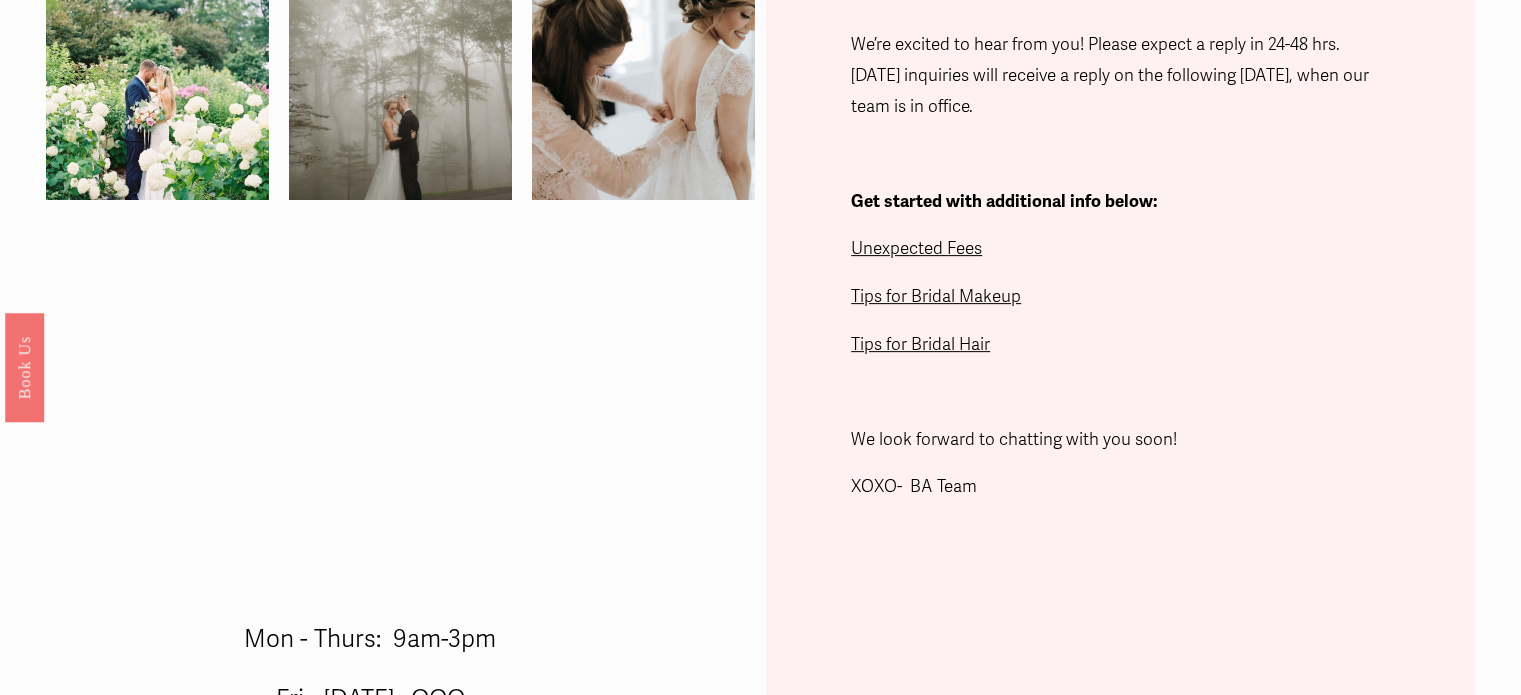 scroll, scrollTop: 592, scrollLeft: 0, axis: vertical 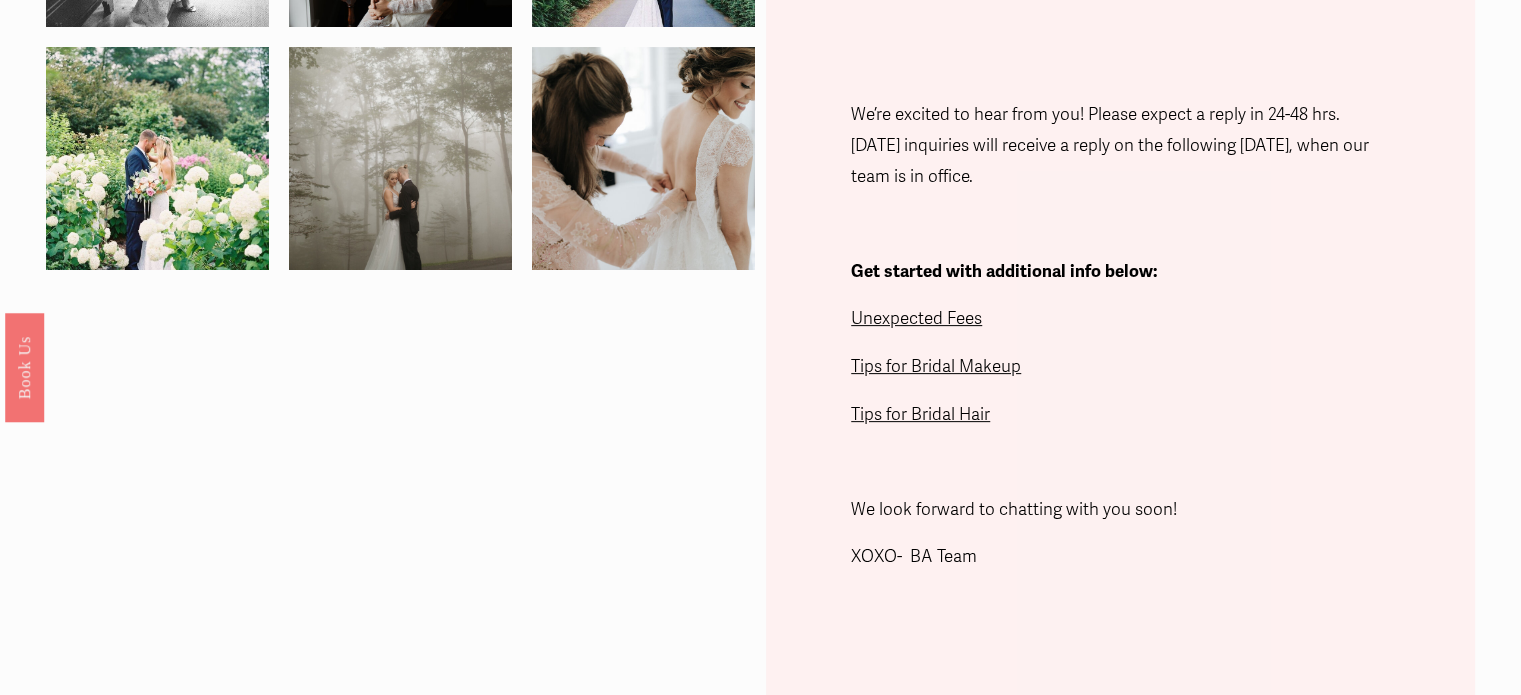 click on "Unexpected Fees" at bounding box center [1120, 319] 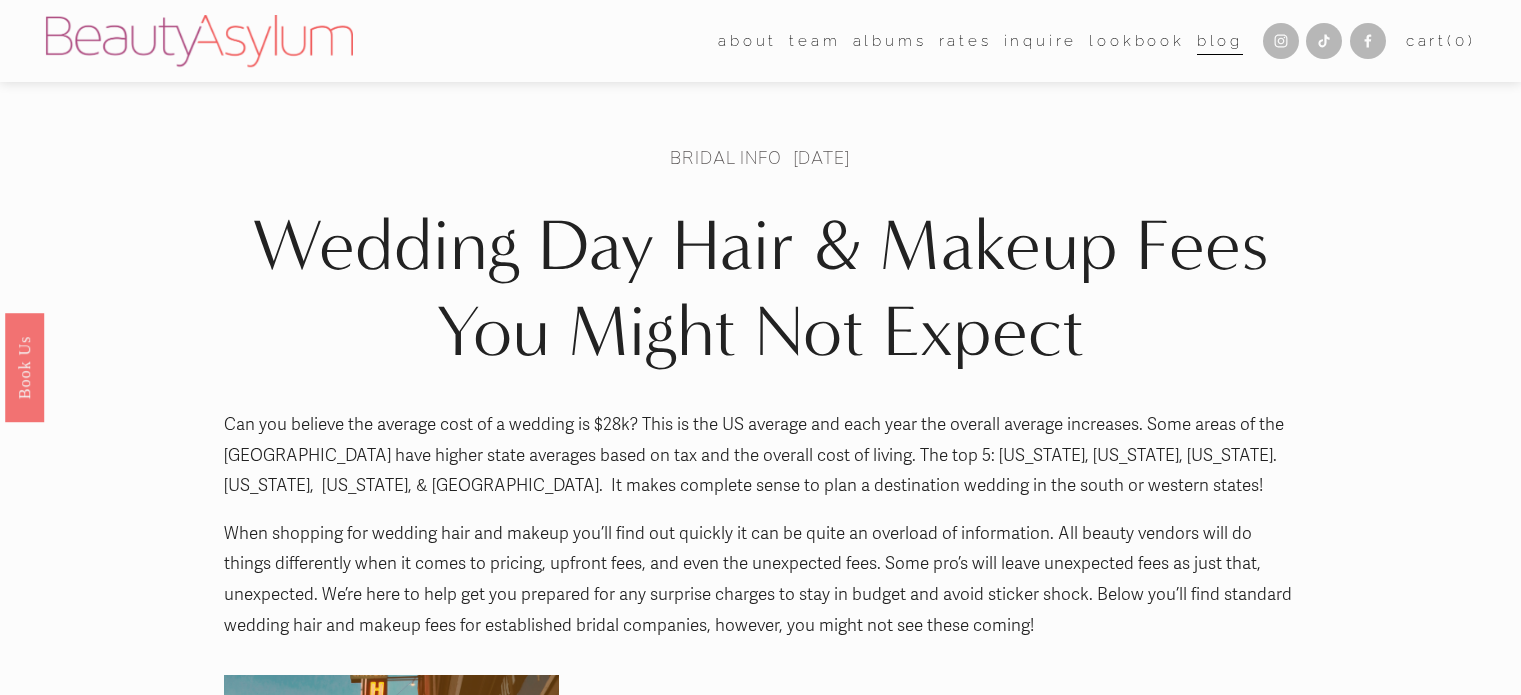 scroll, scrollTop: 0, scrollLeft: 0, axis: both 